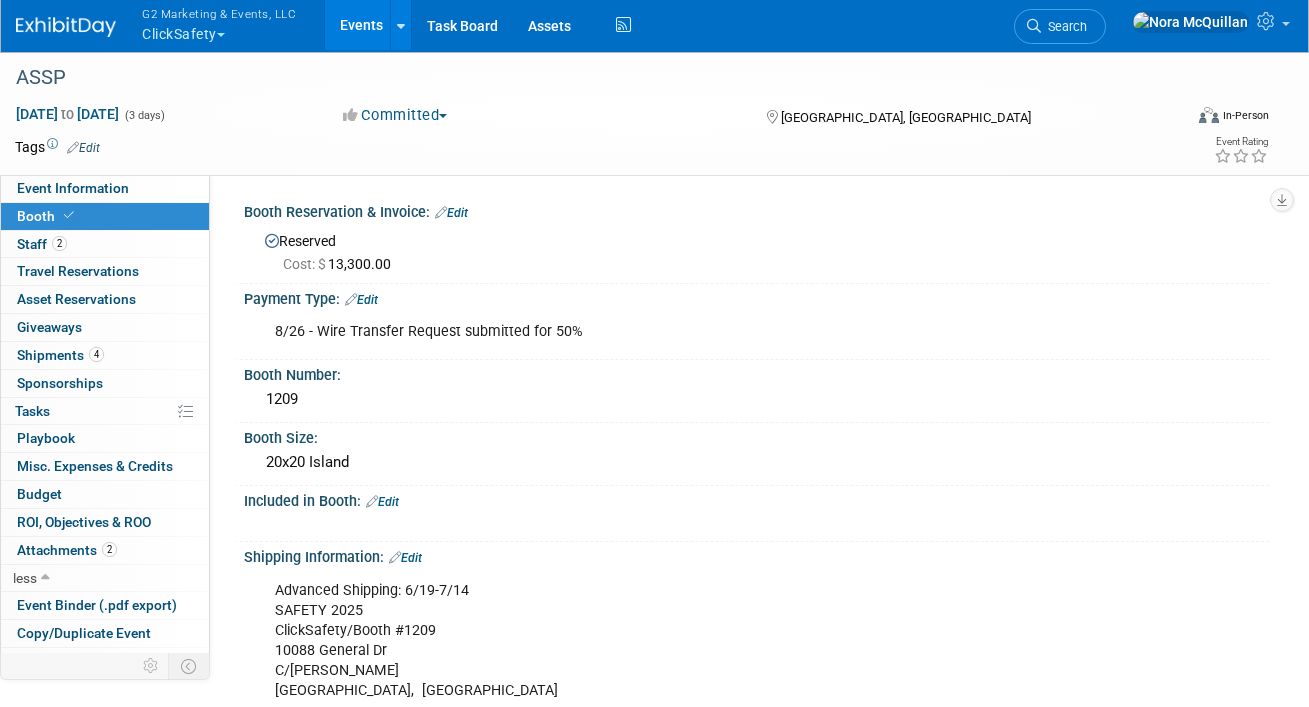 scroll, scrollTop: 551, scrollLeft: 0, axis: vertical 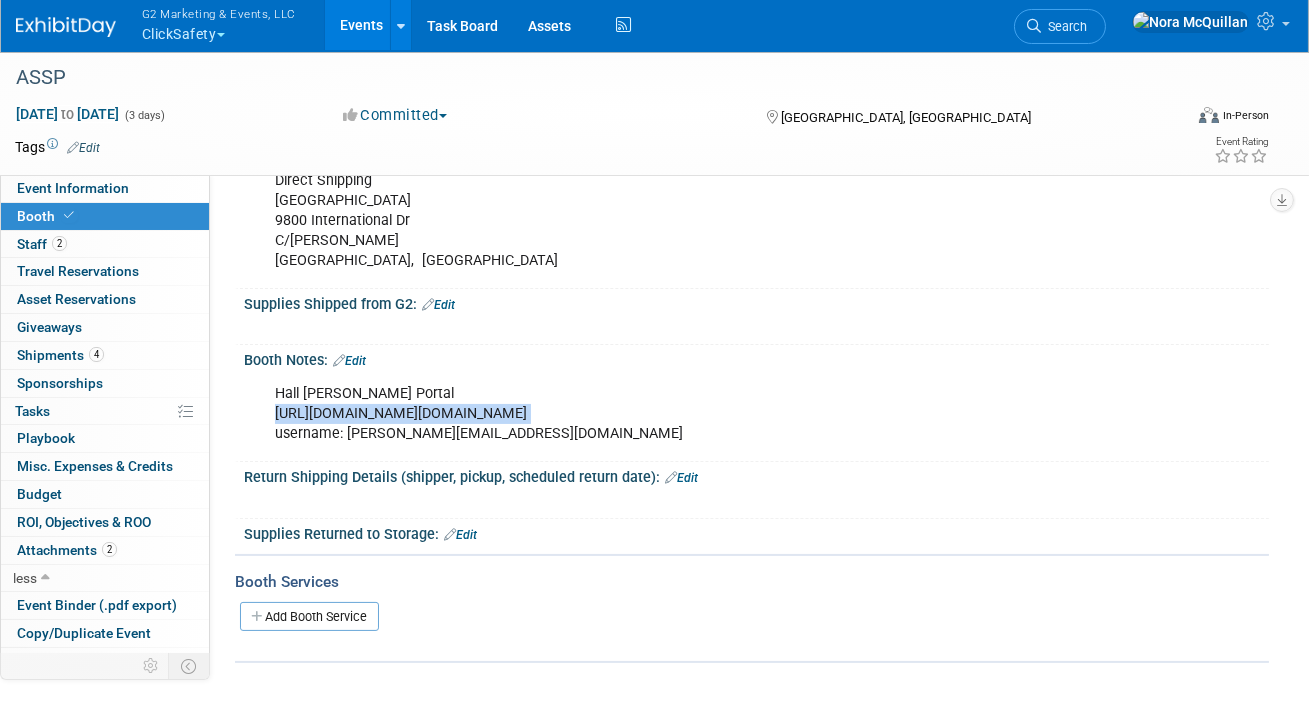 click on "Events" at bounding box center [361, 25] 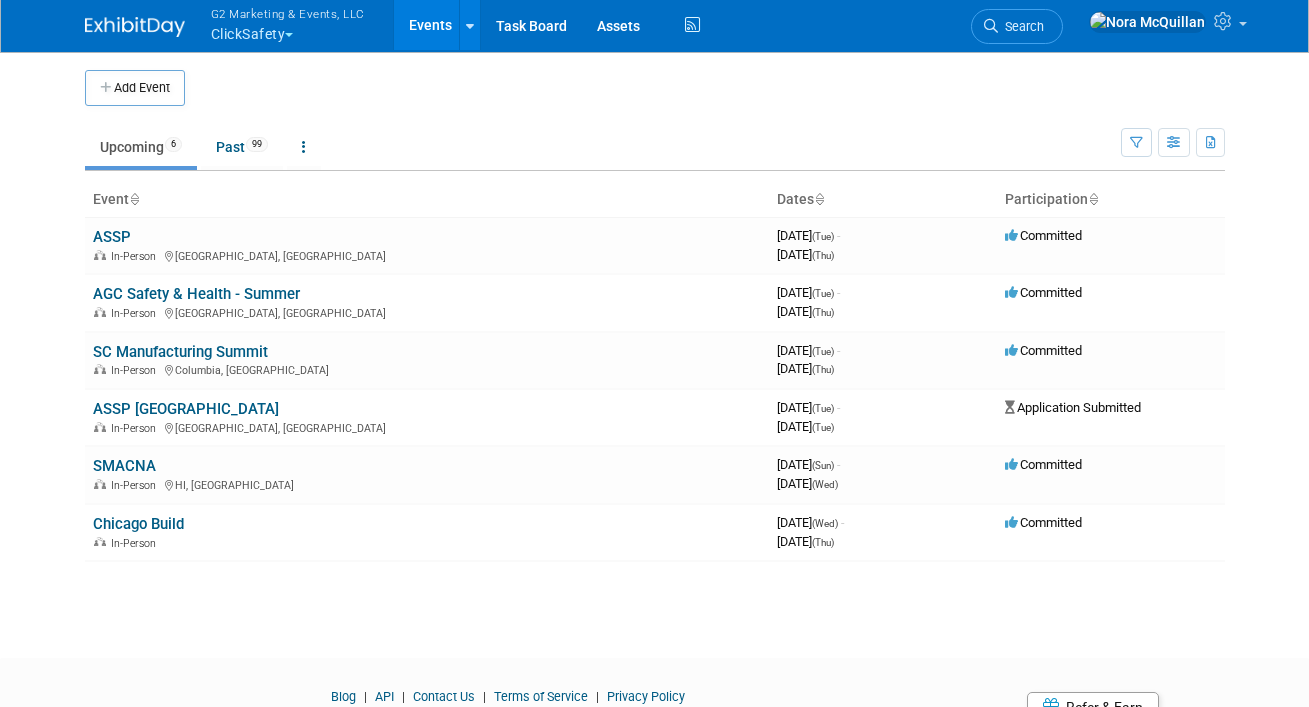 scroll, scrollTop: 0, scrollLeft: 0, axis: both 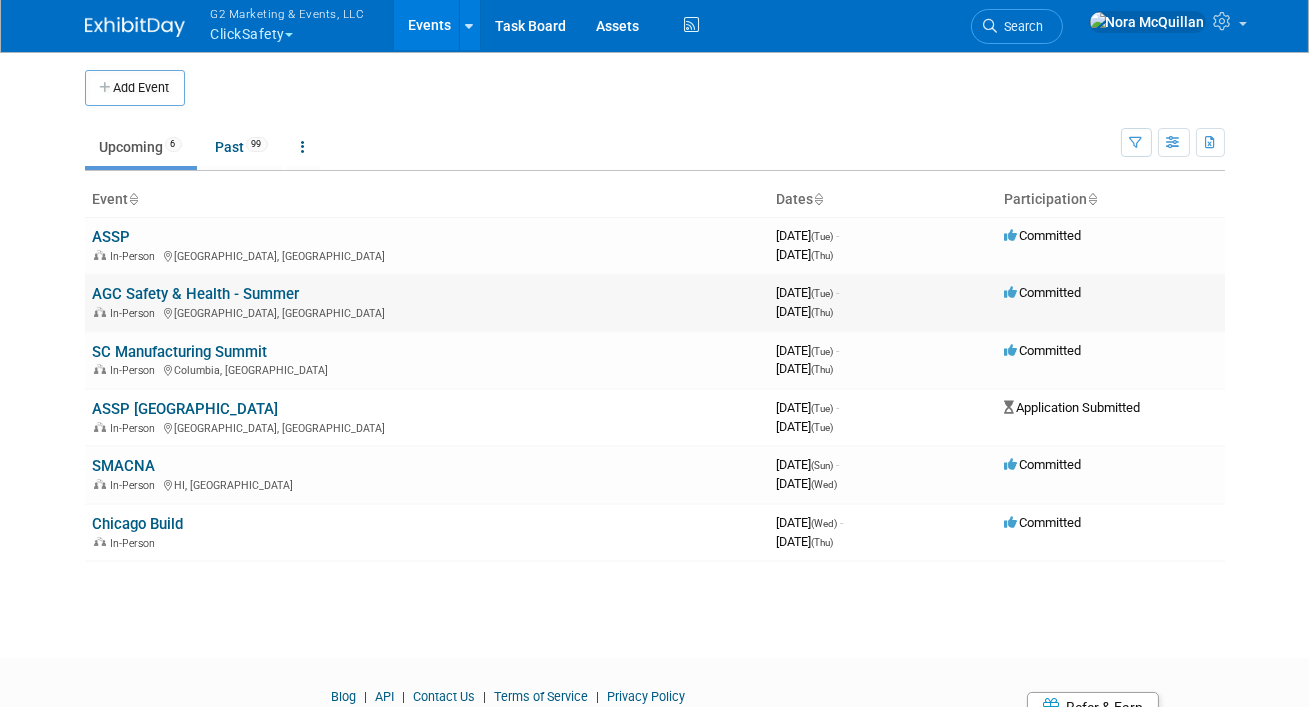 click on "AGC Safety & Health - Summer" at bounding box center (196, 294) 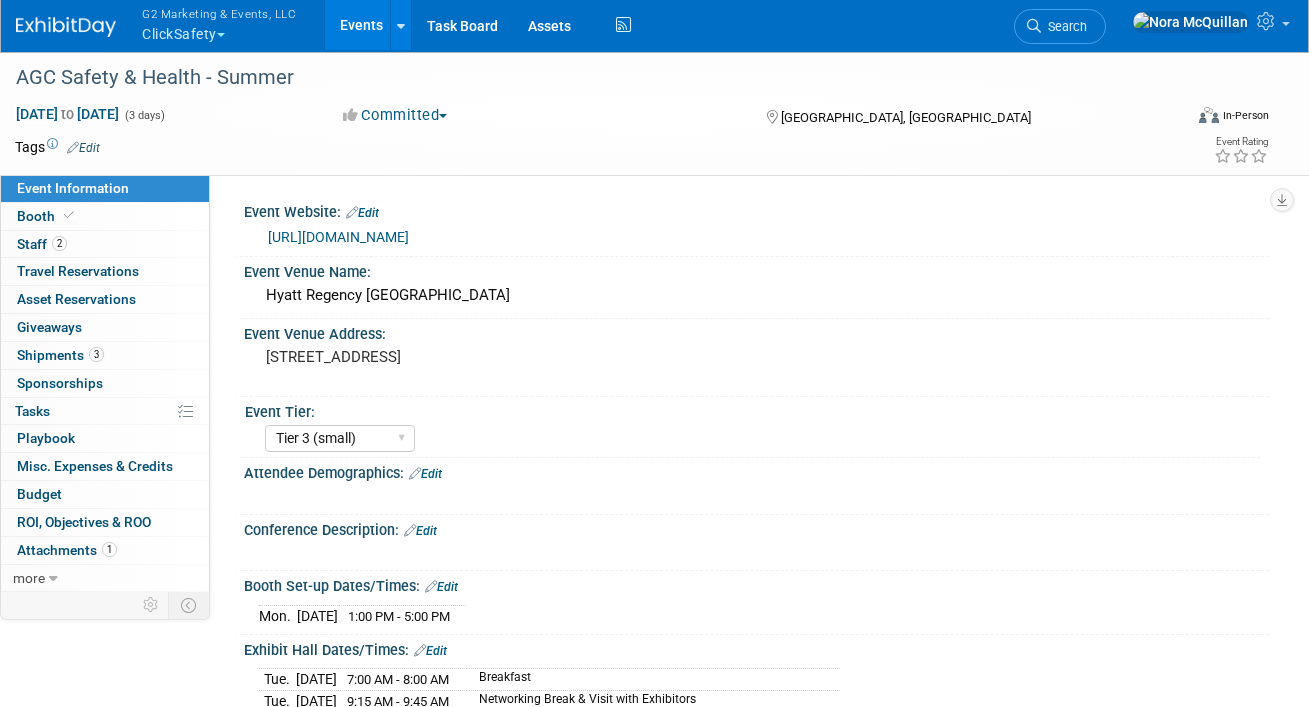 select on "Tier 3 (small)" 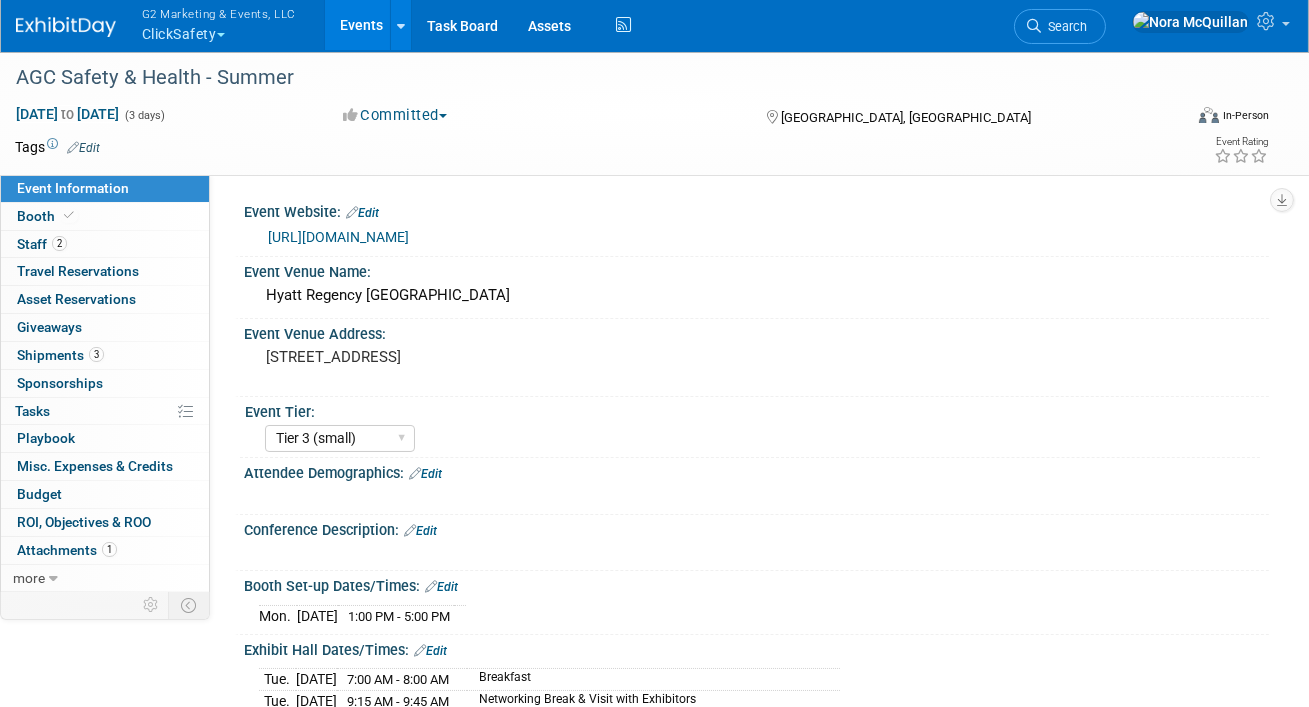 scroll, scrollTop: 0, scrollLeft: 0, axis: both 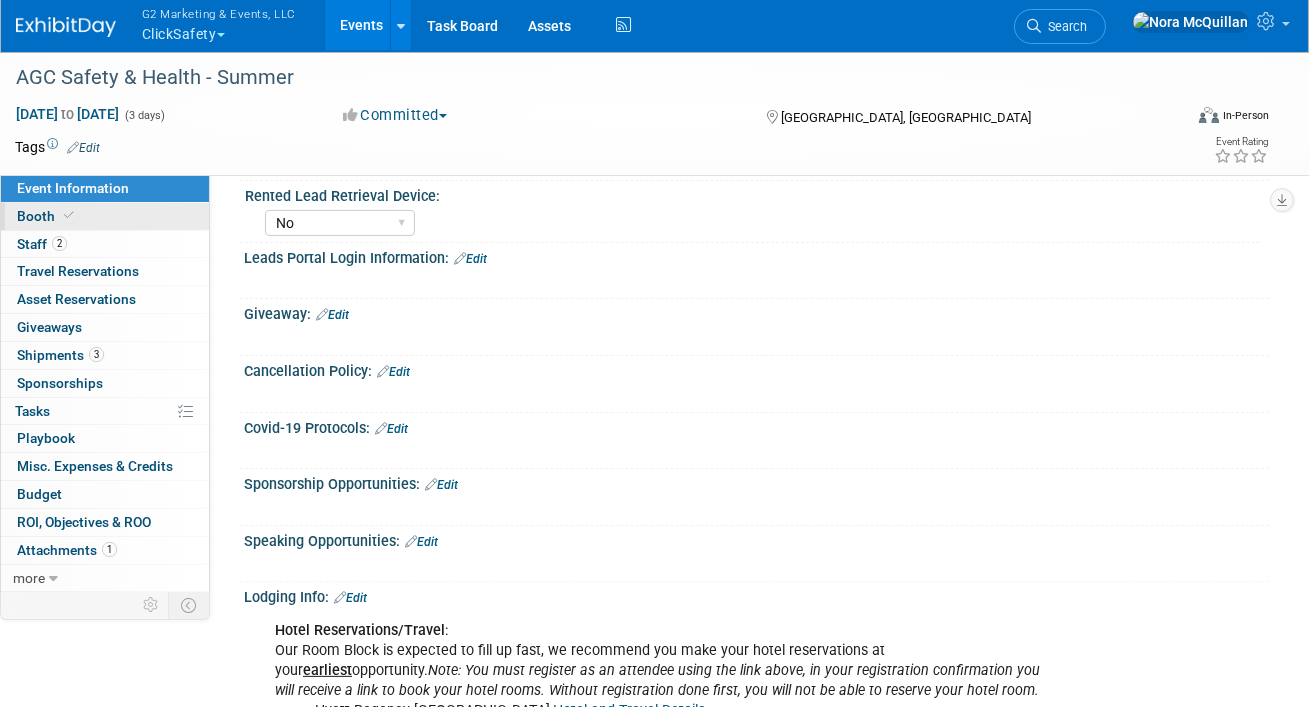 click on "Booth" at bounding box center (105, 216) 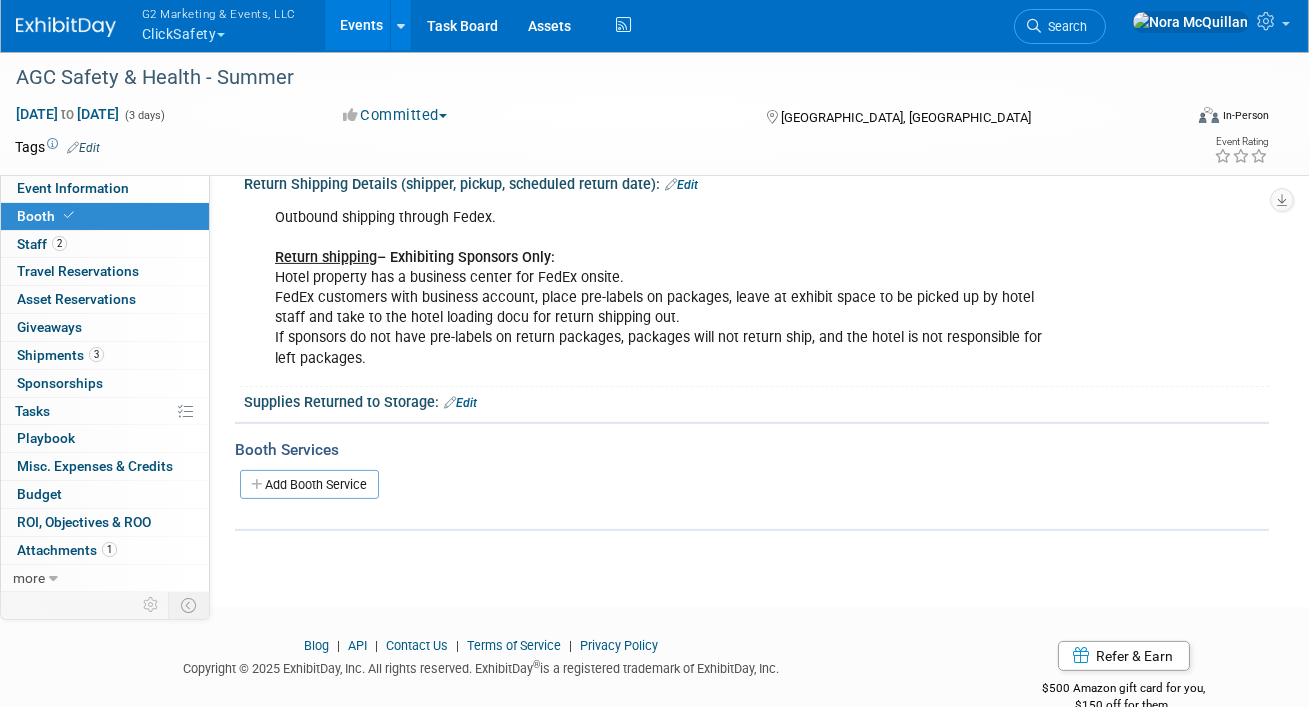 scroll, scrollTop: 1248, scrollLeft: 0, axis: vertical 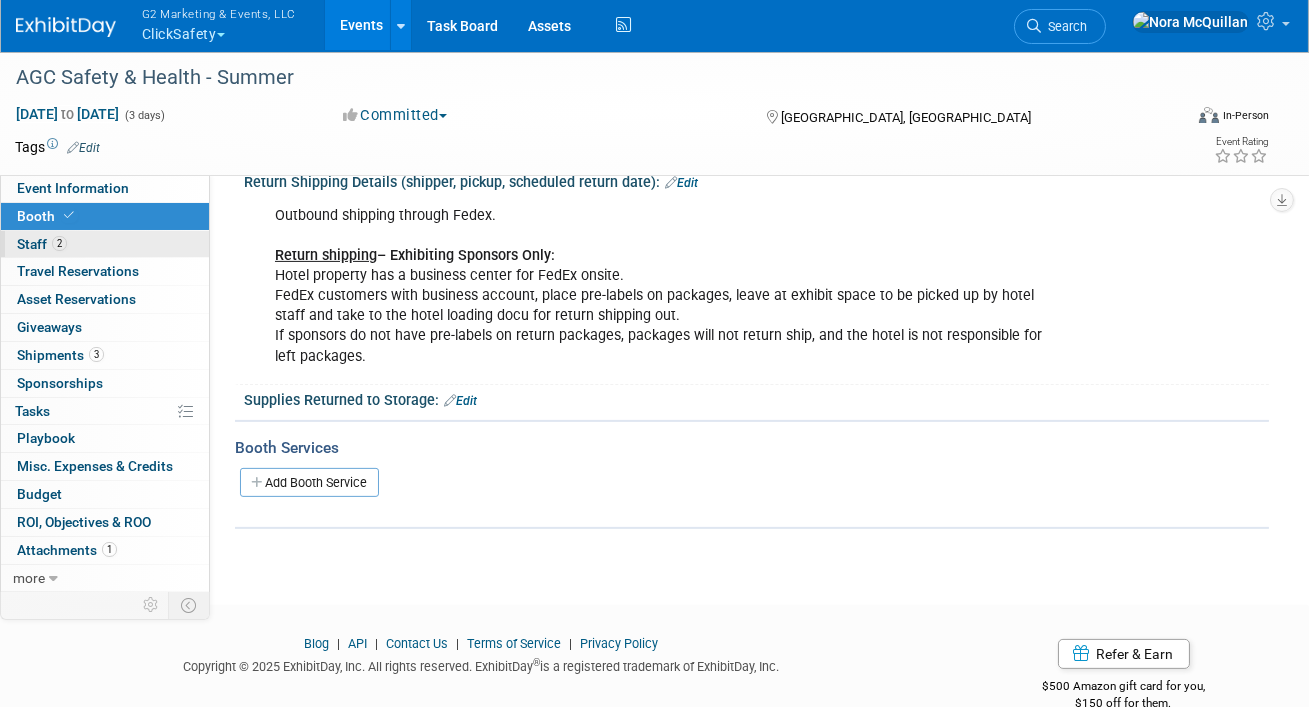 click on "2
Staff 2" at bounding box center (105, 244) 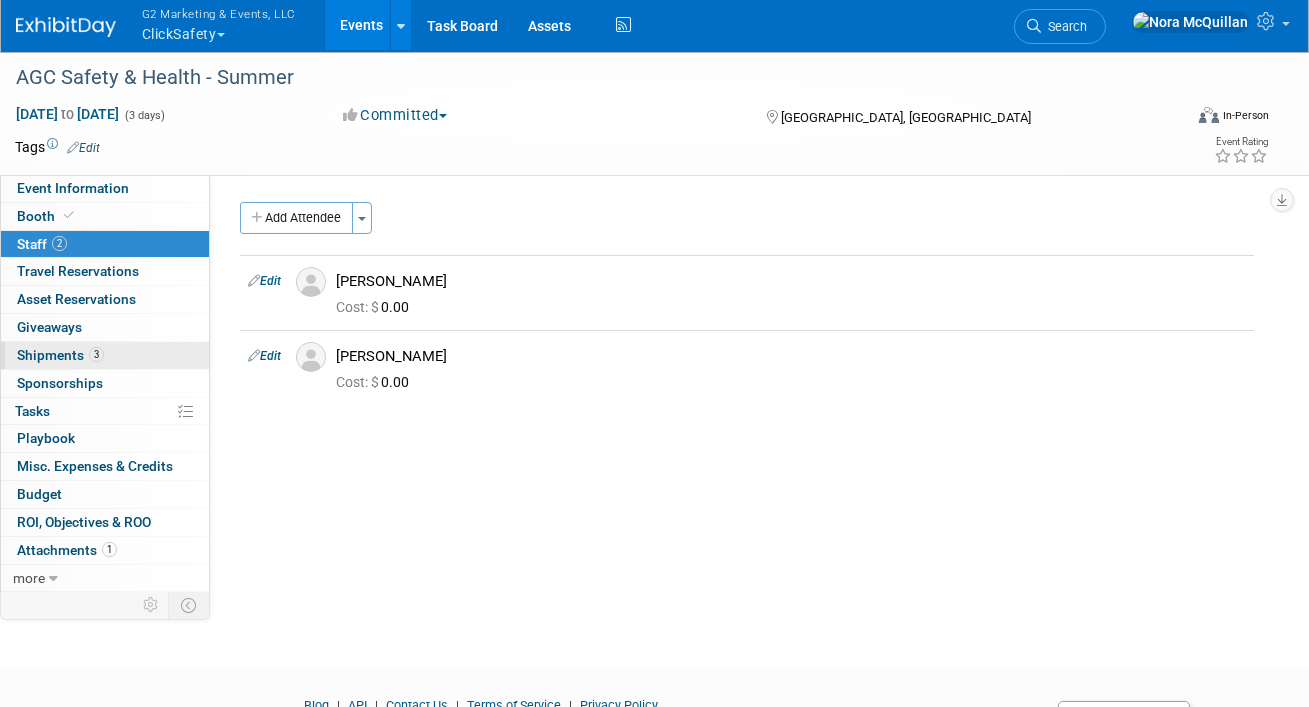 click on "Shipments 3" at bounding box center (60, 355) 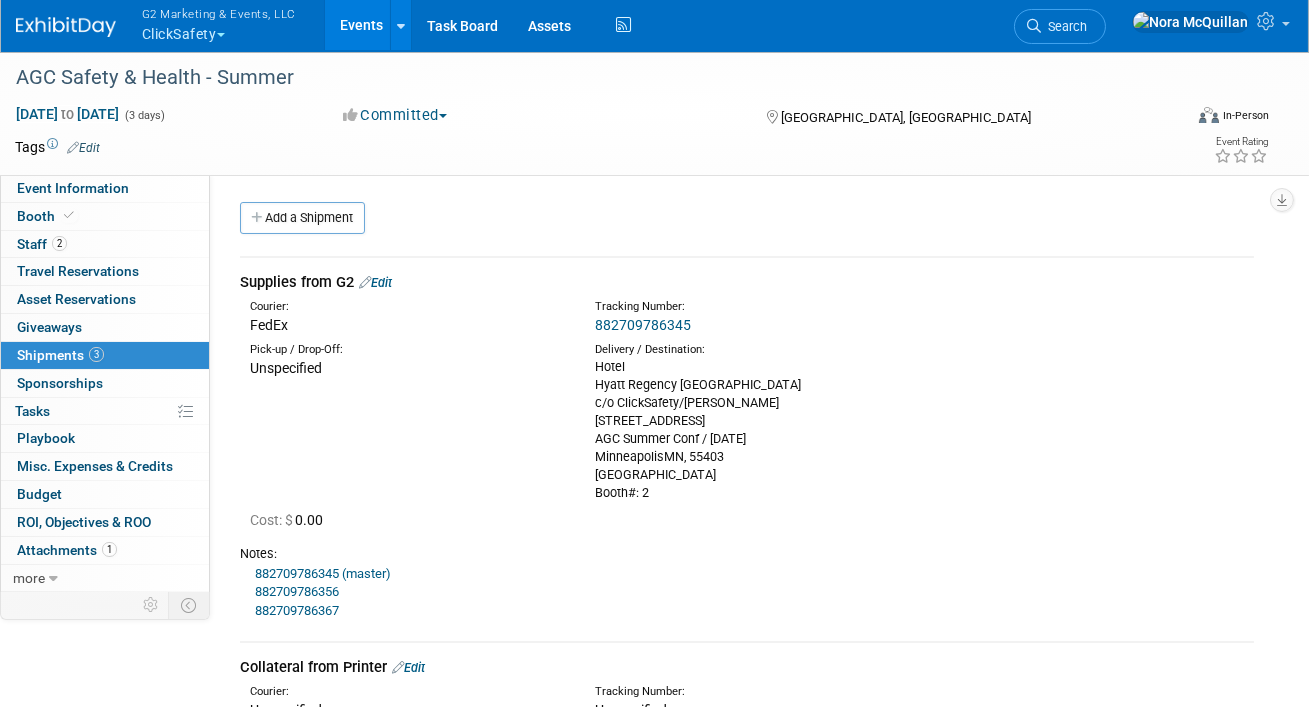click on "882709786345" at bounding box center (643, 325) 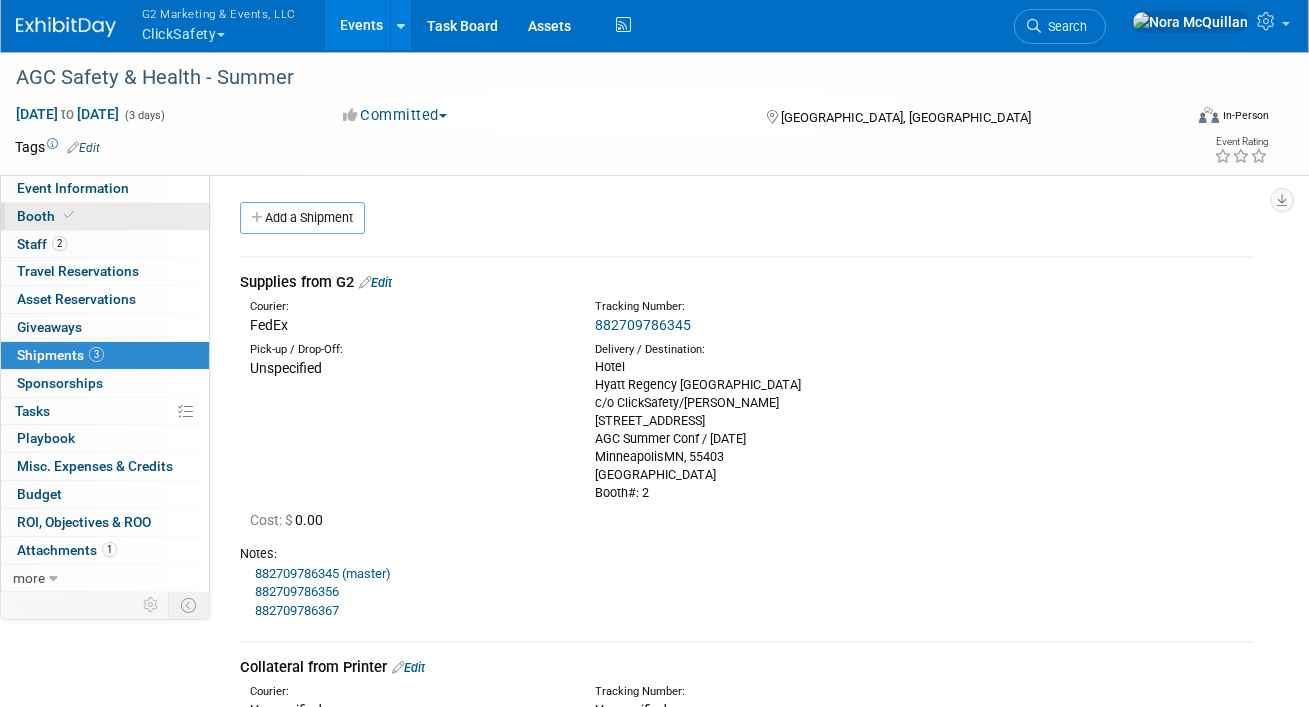 click at bounding box center [69, 215] 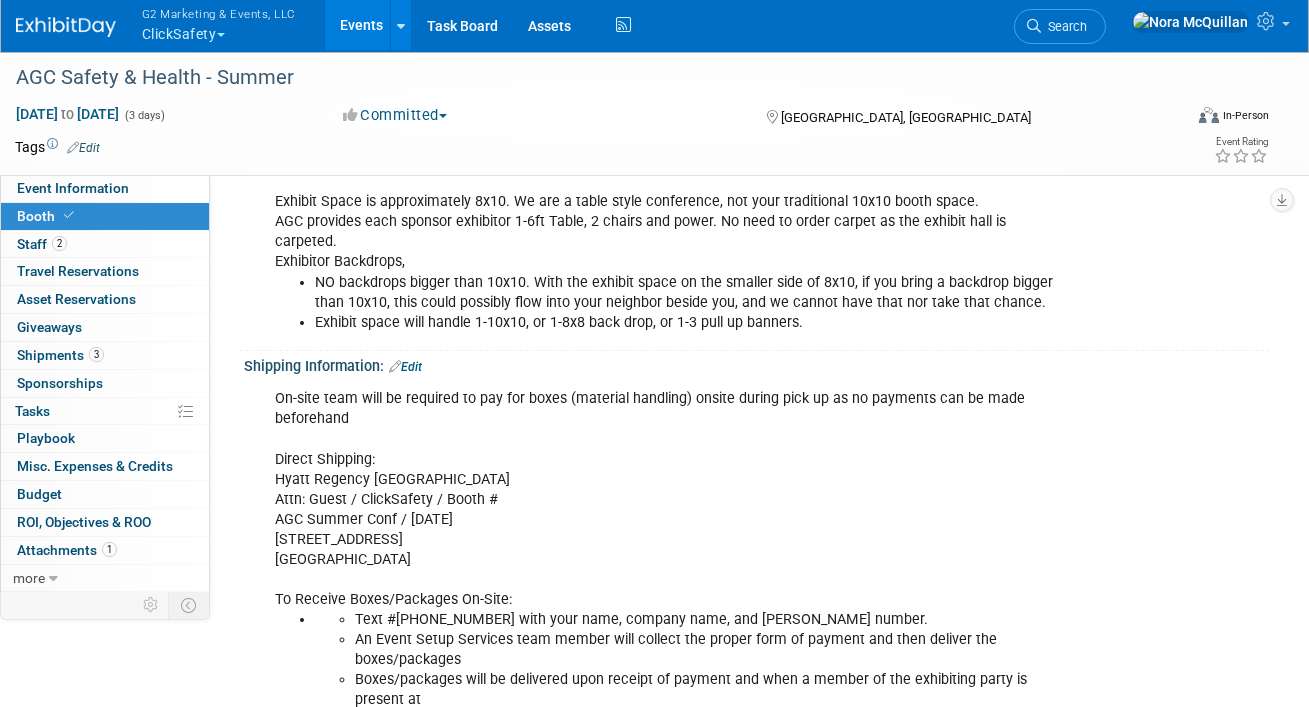 scroll, scrollTop: 359, scrollLeft: 0, axis: vertical 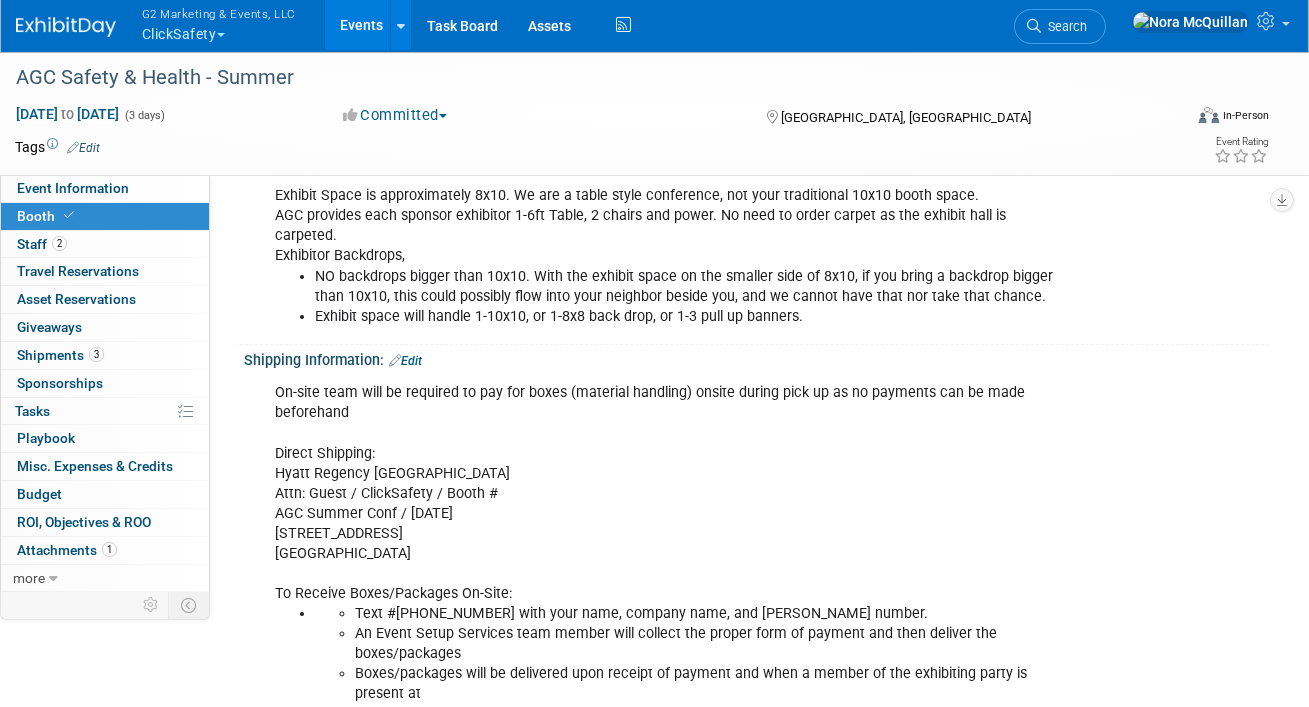 click on "Booth" at bounding box center [105, 216] 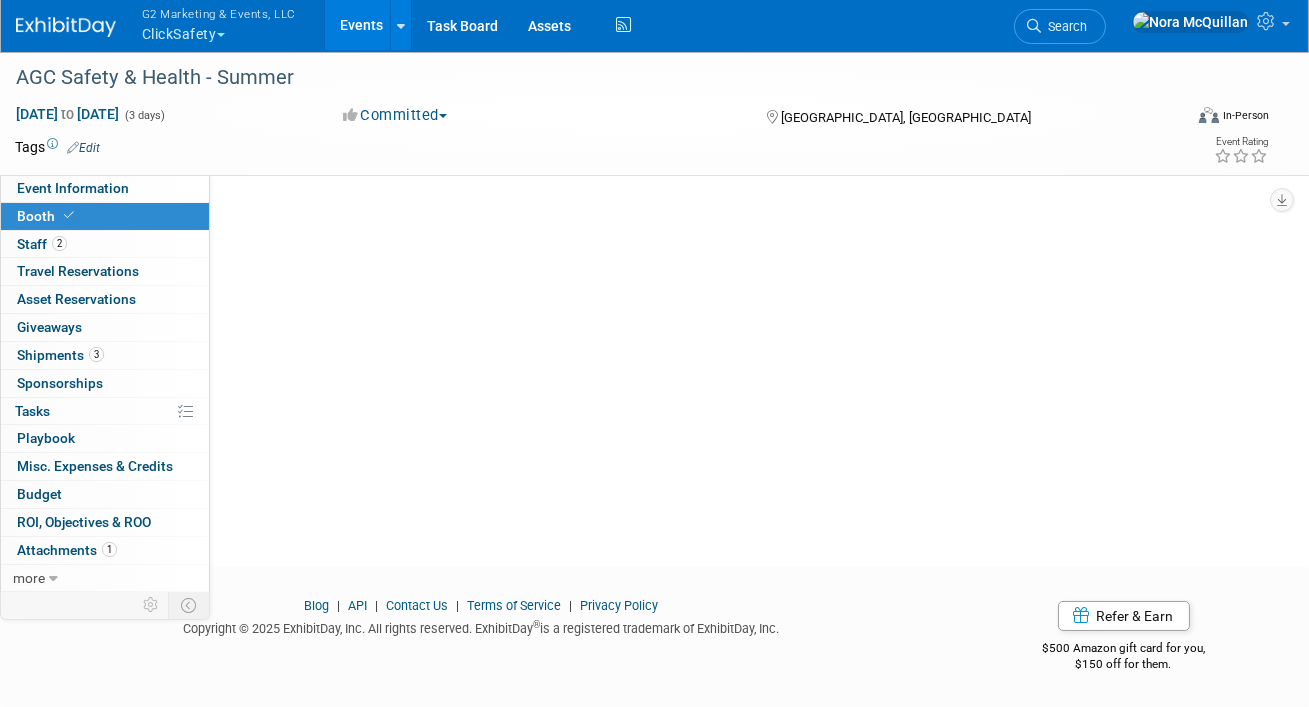 scroll, scrollTop: 0, scrollLeft: 0, axis: both 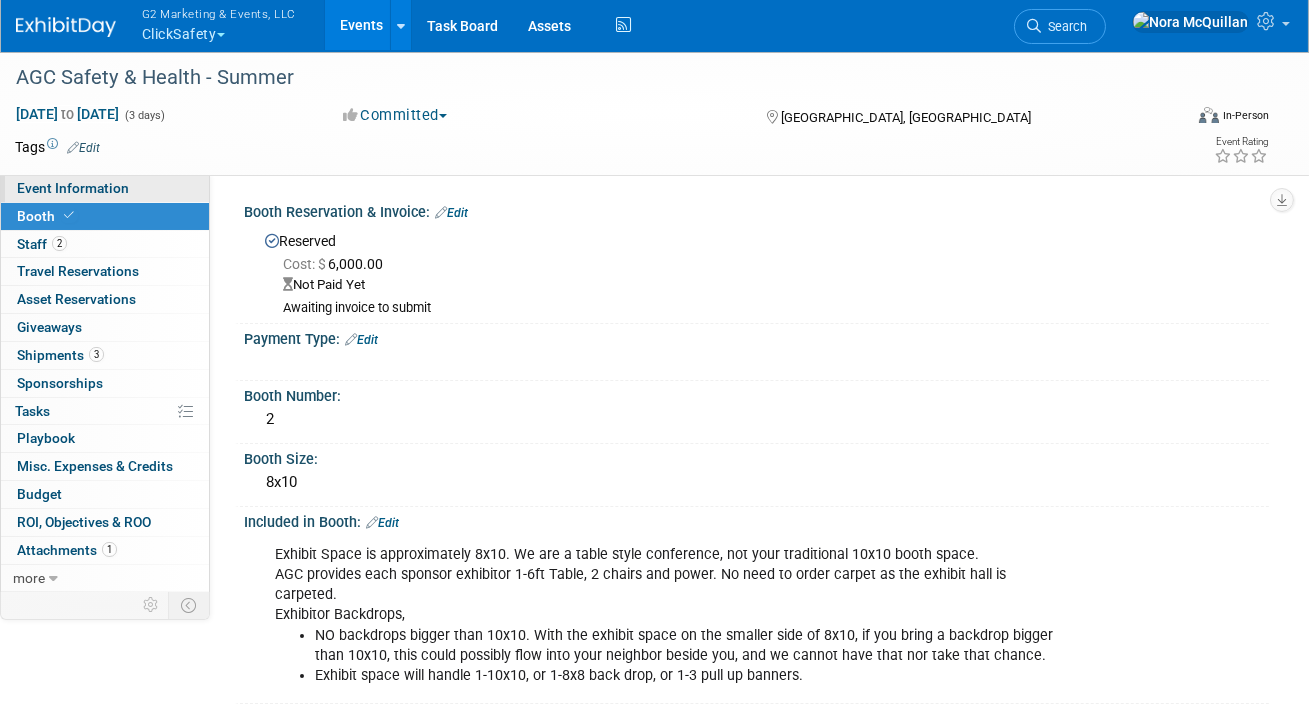 click on "Event Information" at bounding box center [105, 188] 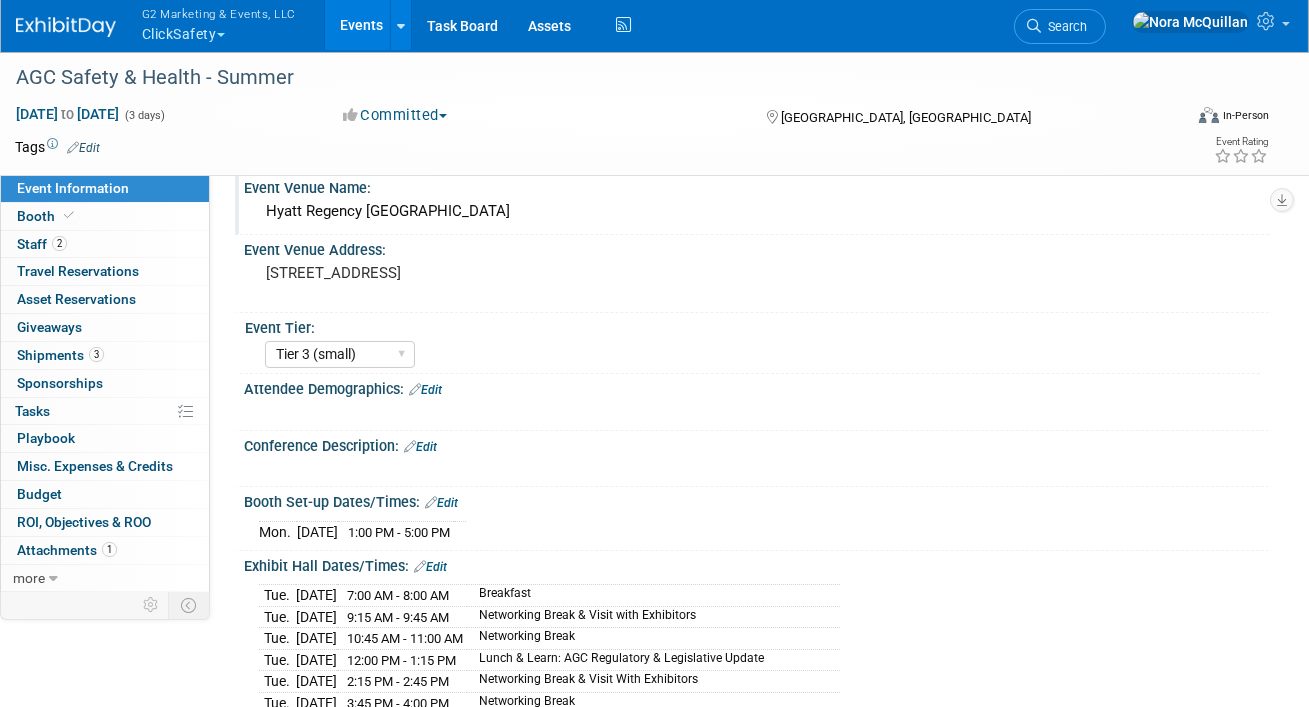 scroll, scrollTop: 108, scrollLeft: 0, axis: vertical 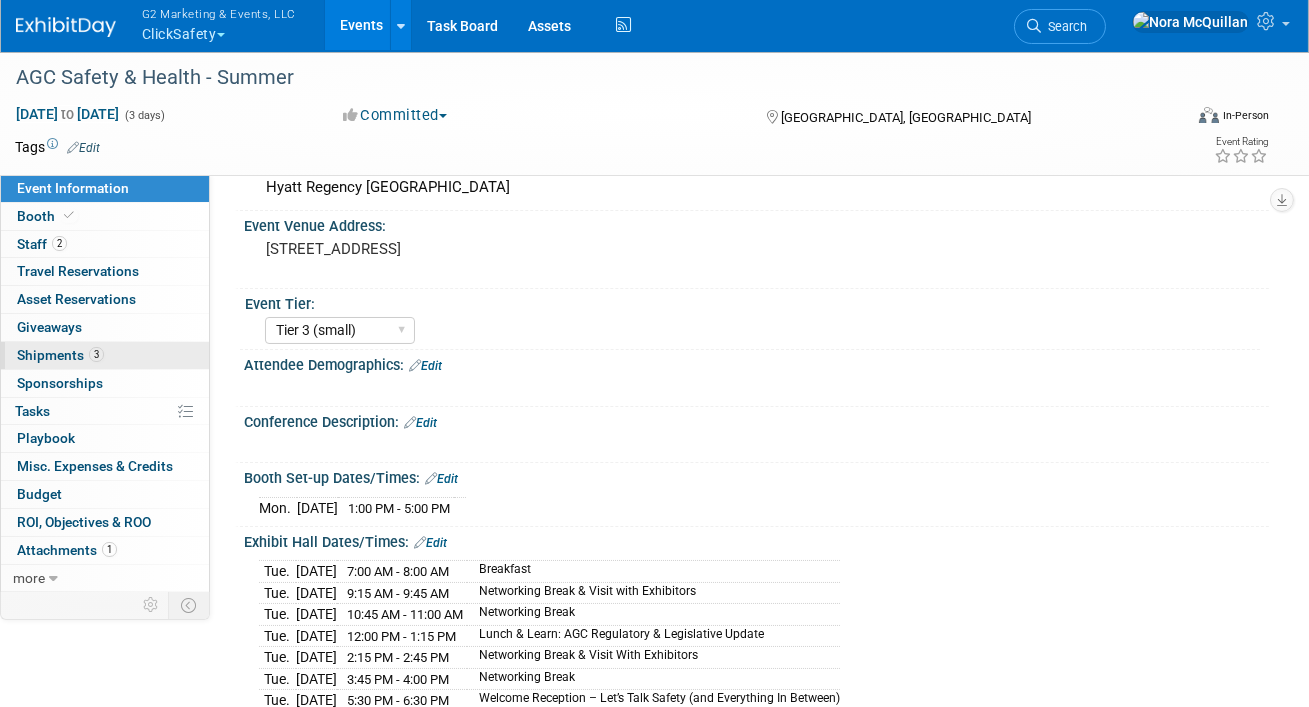 click on "Shipments 3" at bounding box center (60, 355) 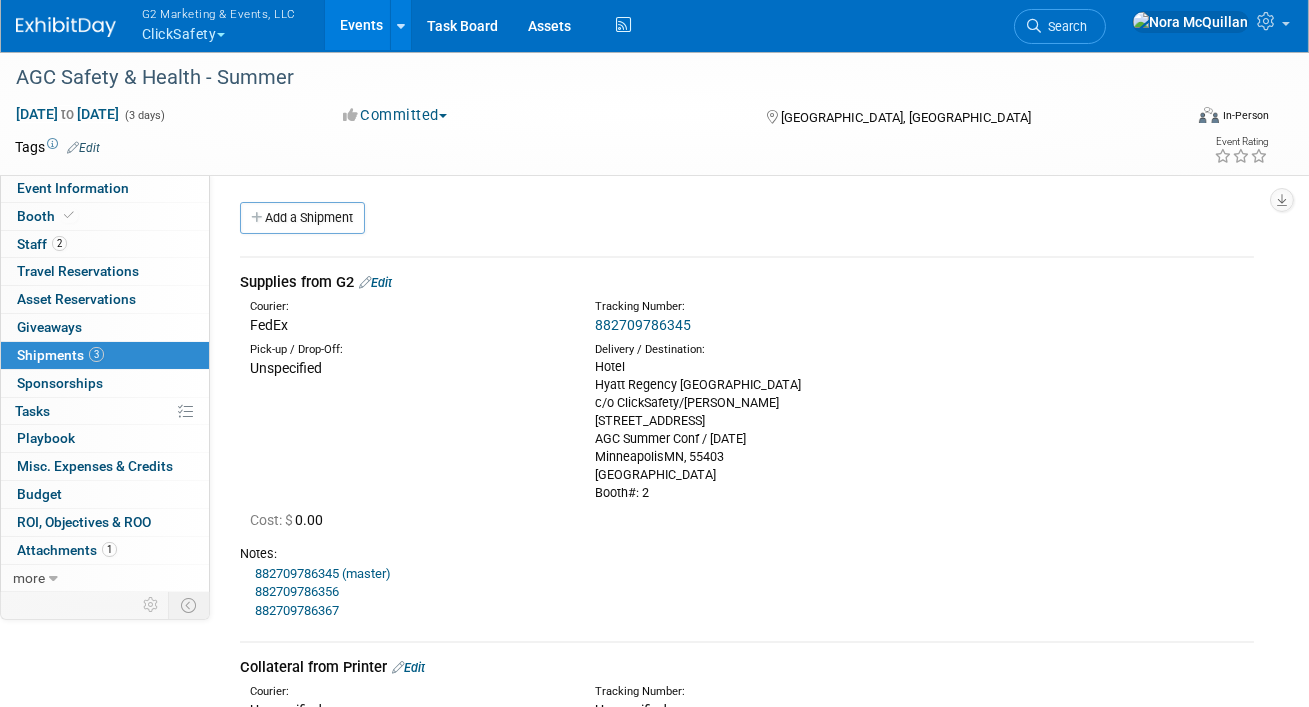 click on "Edit" at bounding box center [375, 282] 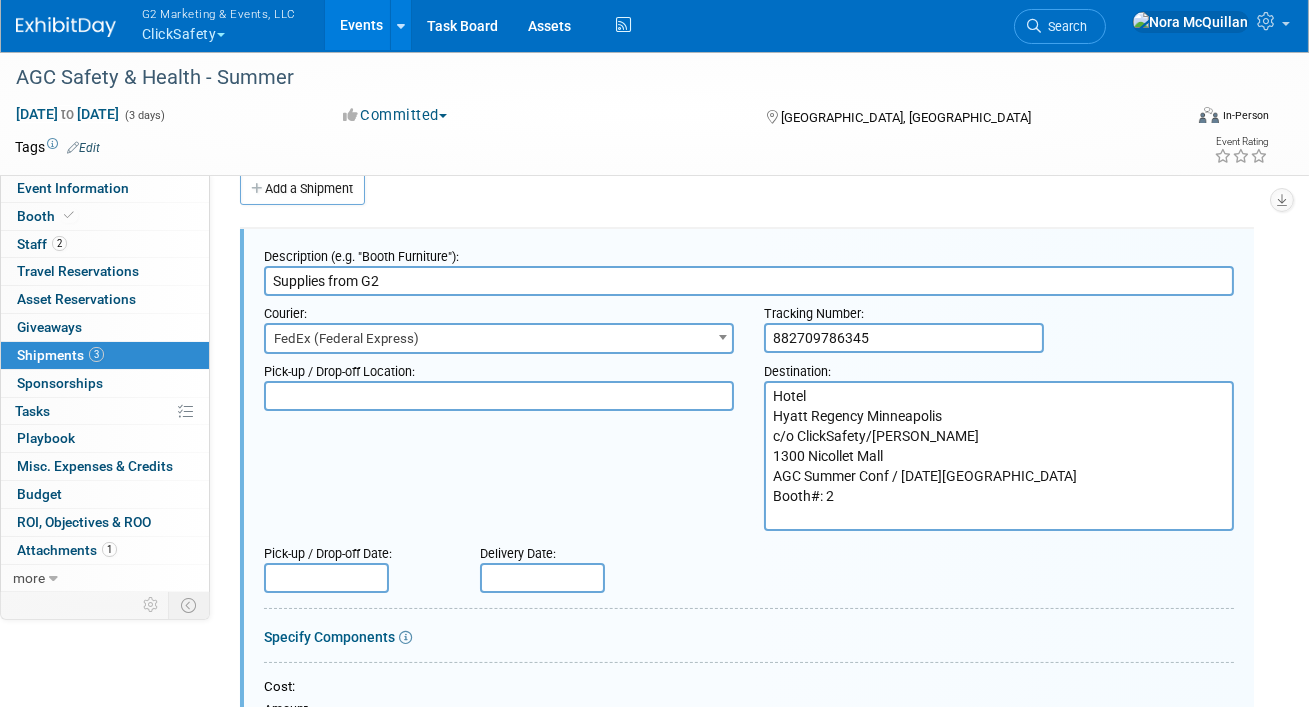 scroll, scrollTop: 0, scrollLeft: 0, axis: both 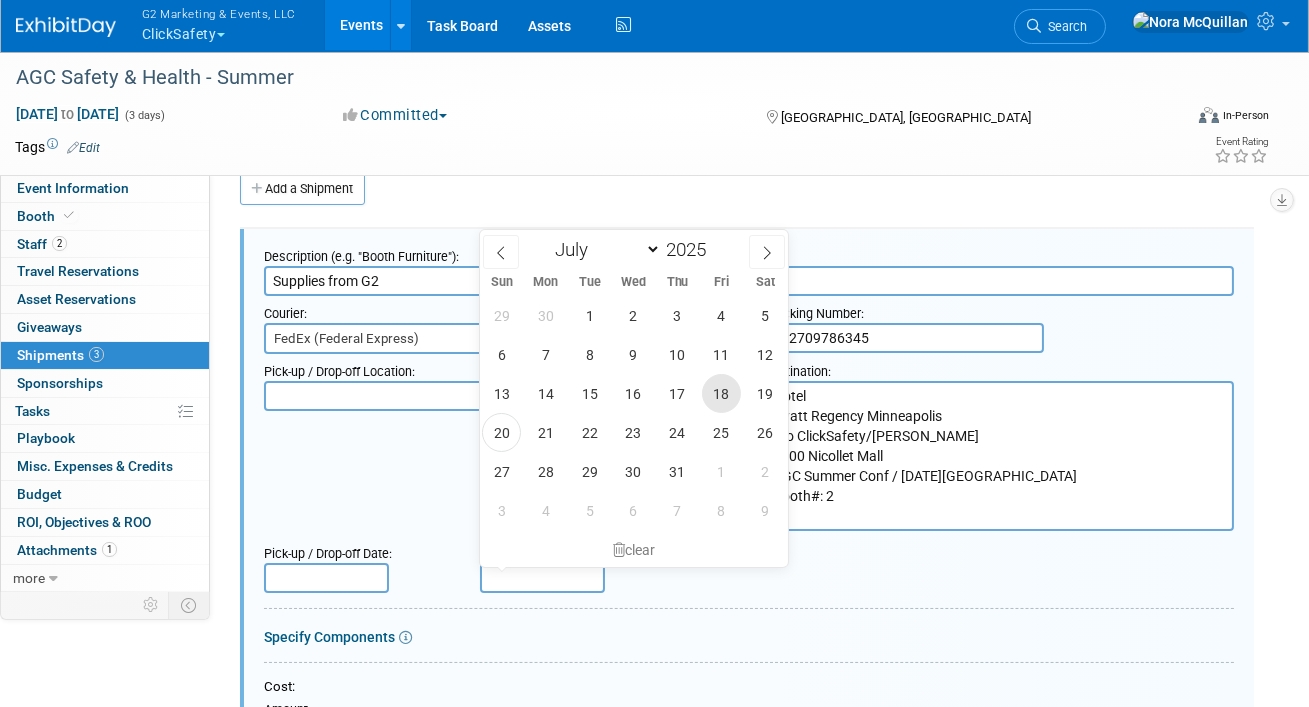 click on "18" at bounding box center [721, 393] 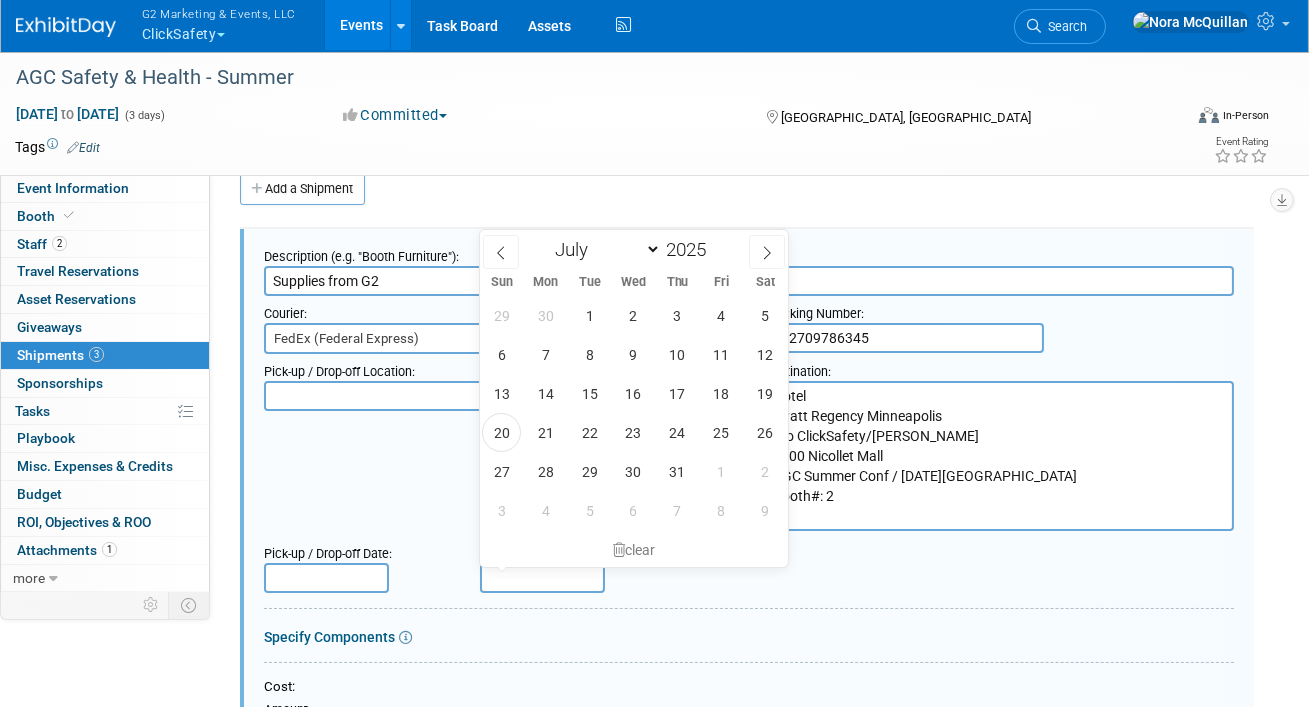 type on "[DATE]" 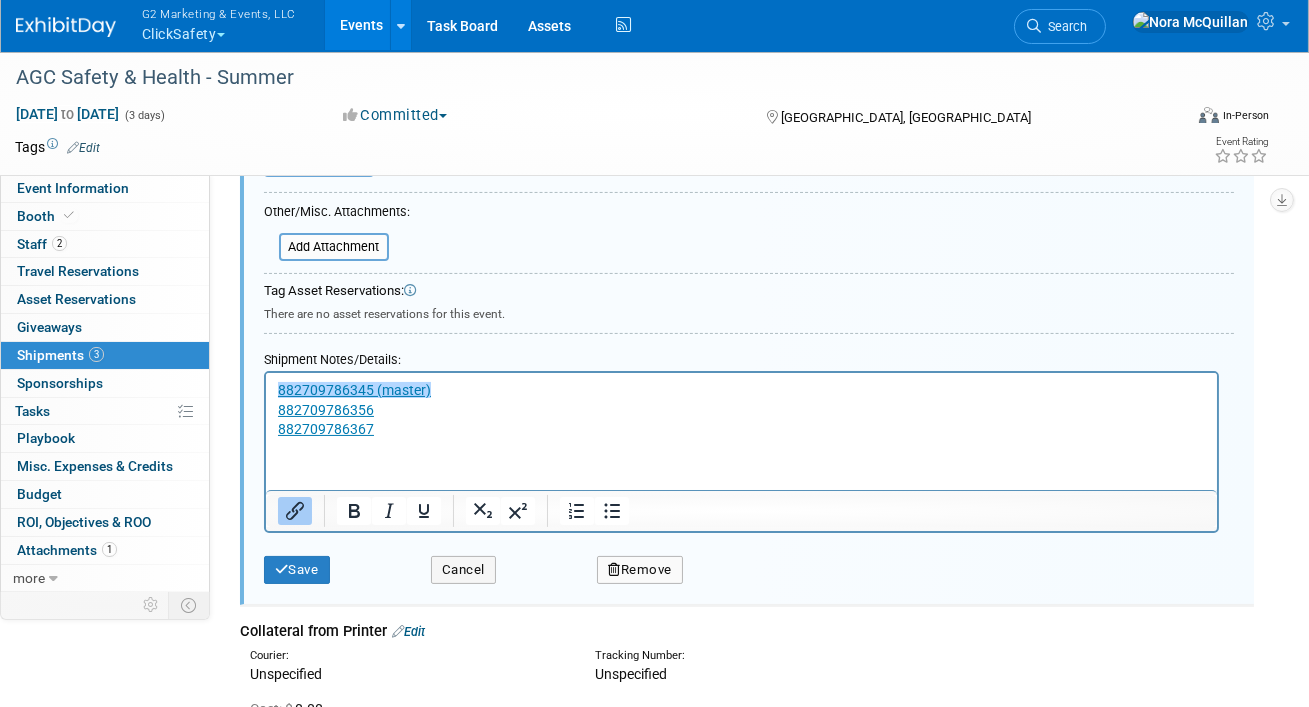scroll, scrollTop: 673, scrollLeft: 0, axis: vertical 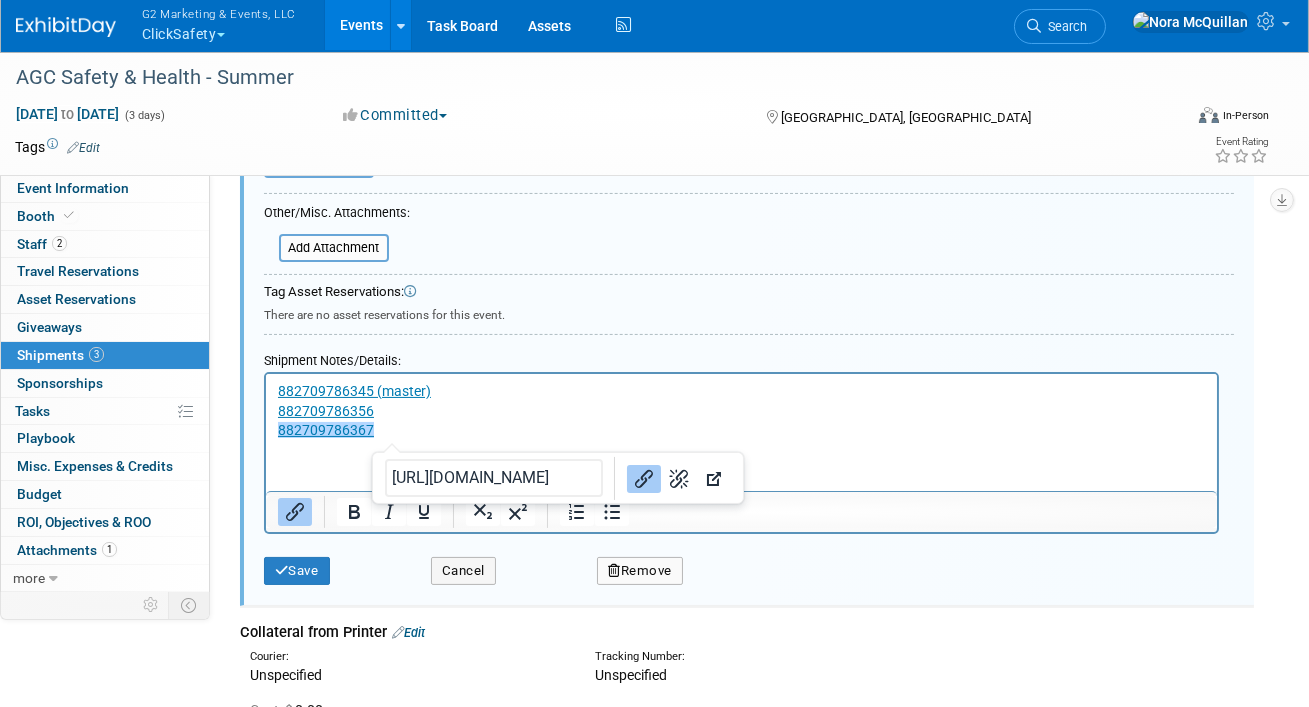 click on "882709786345 (master) 882709786356 882709786367﻿" at bounding box center [741, 411] 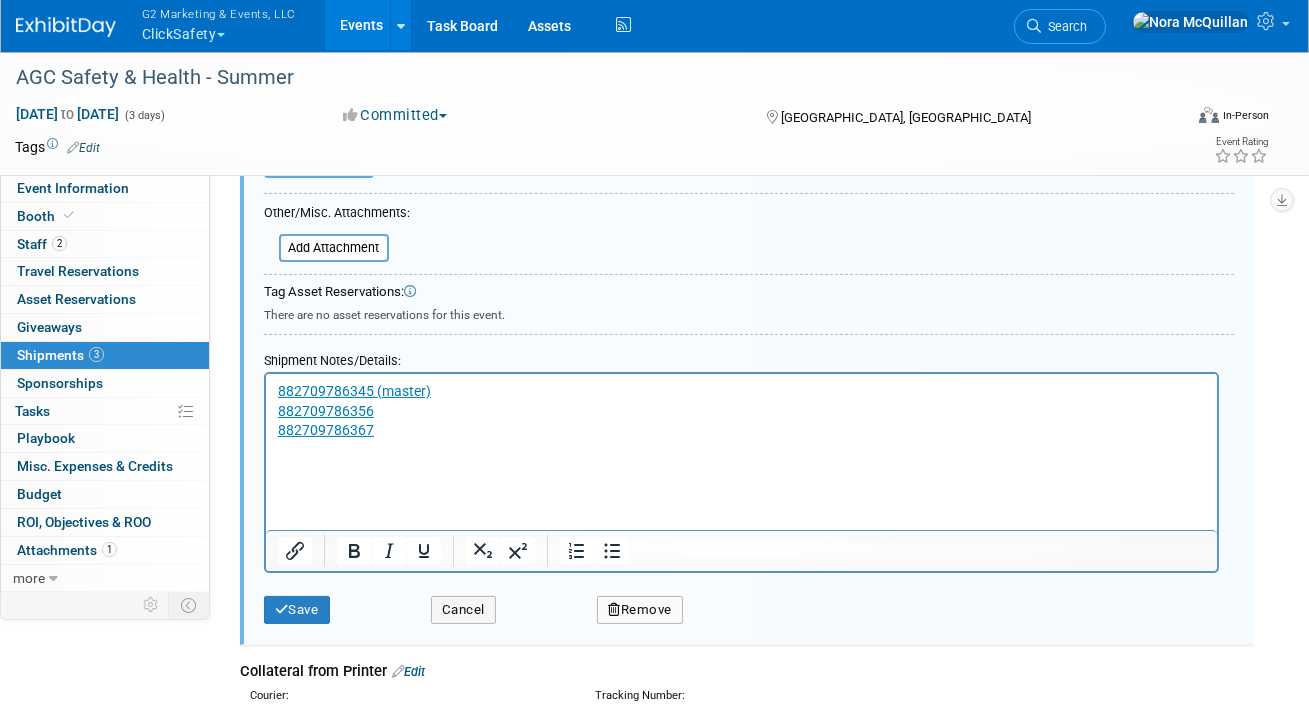 type 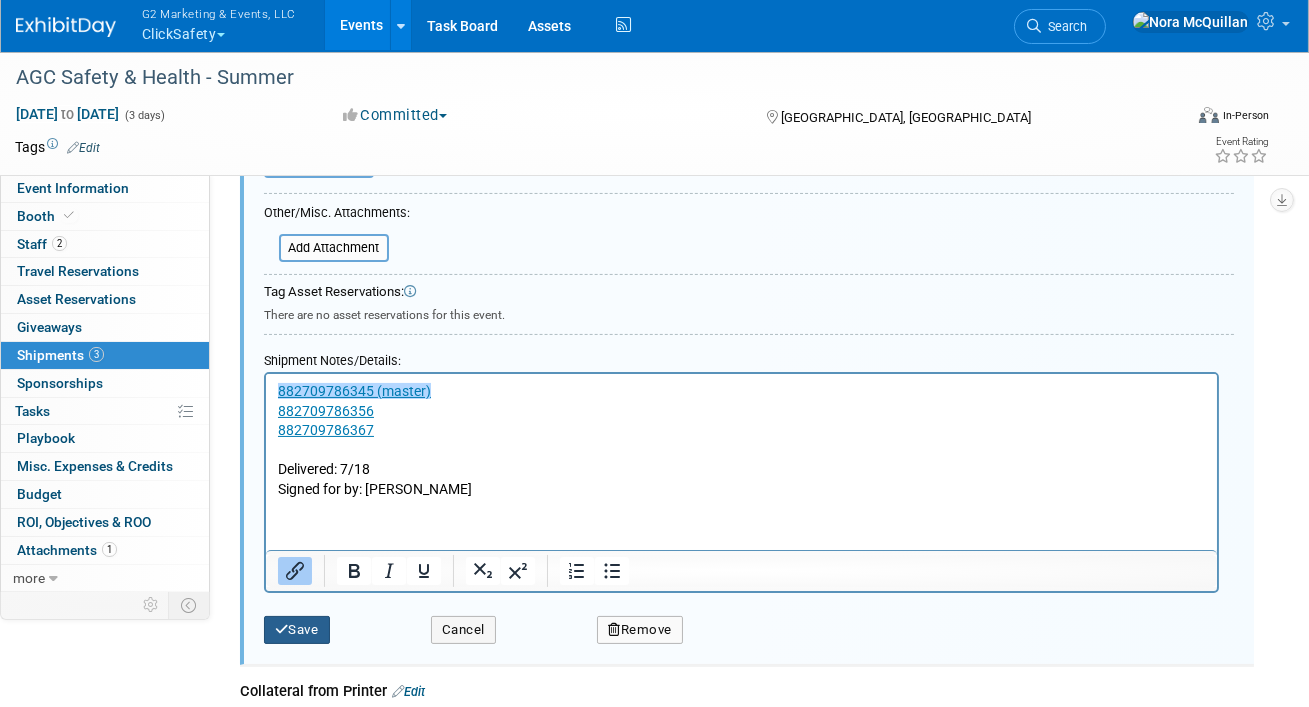 click on "Save" at bounding box center [297, 630] 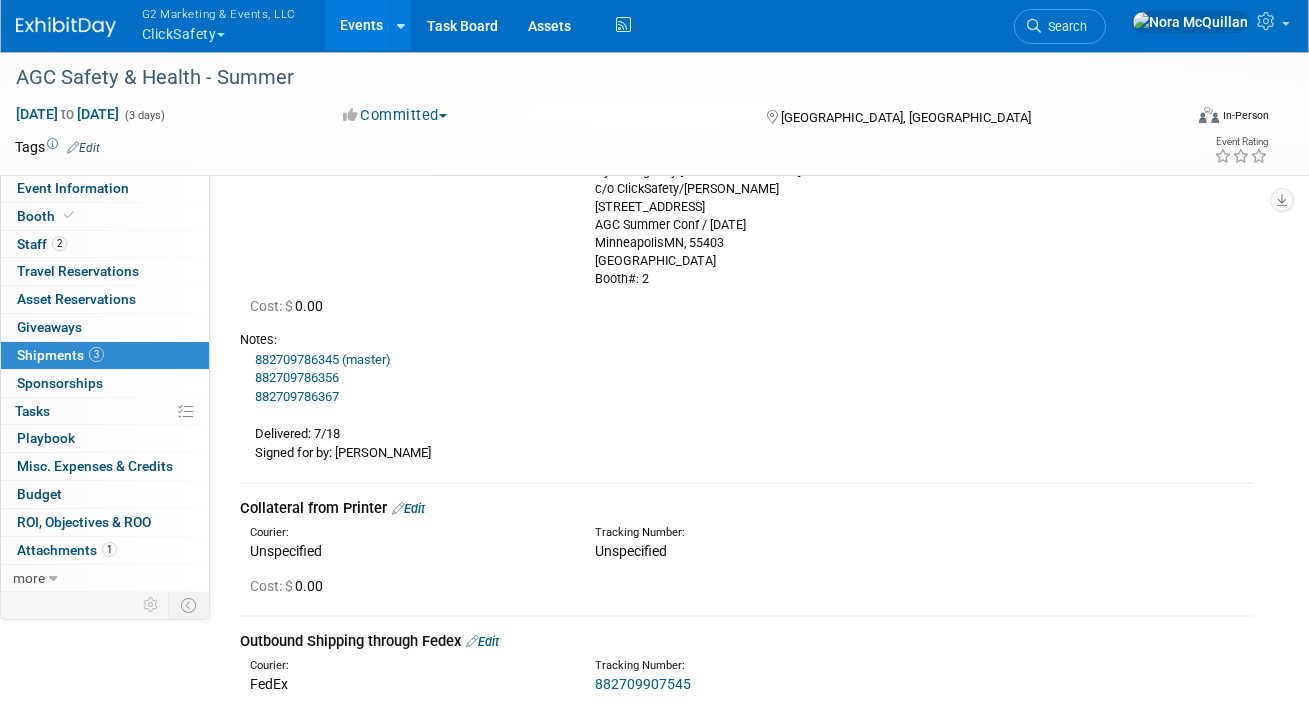 scroll, scrollTop: 0, scrollLeft: 0, axis: both 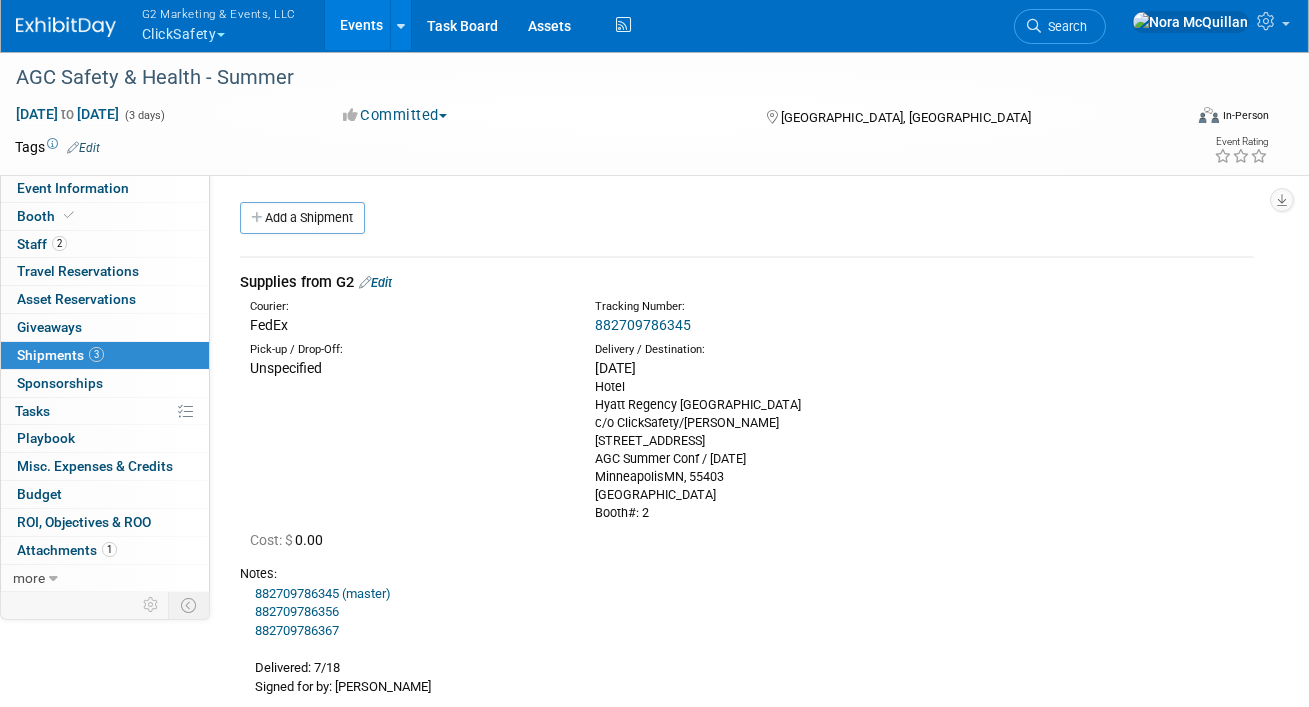 drag, startPoint x: 673, startPoint y: 509, endPoint x: 583, endPoint y: 383, distance: 154.84186 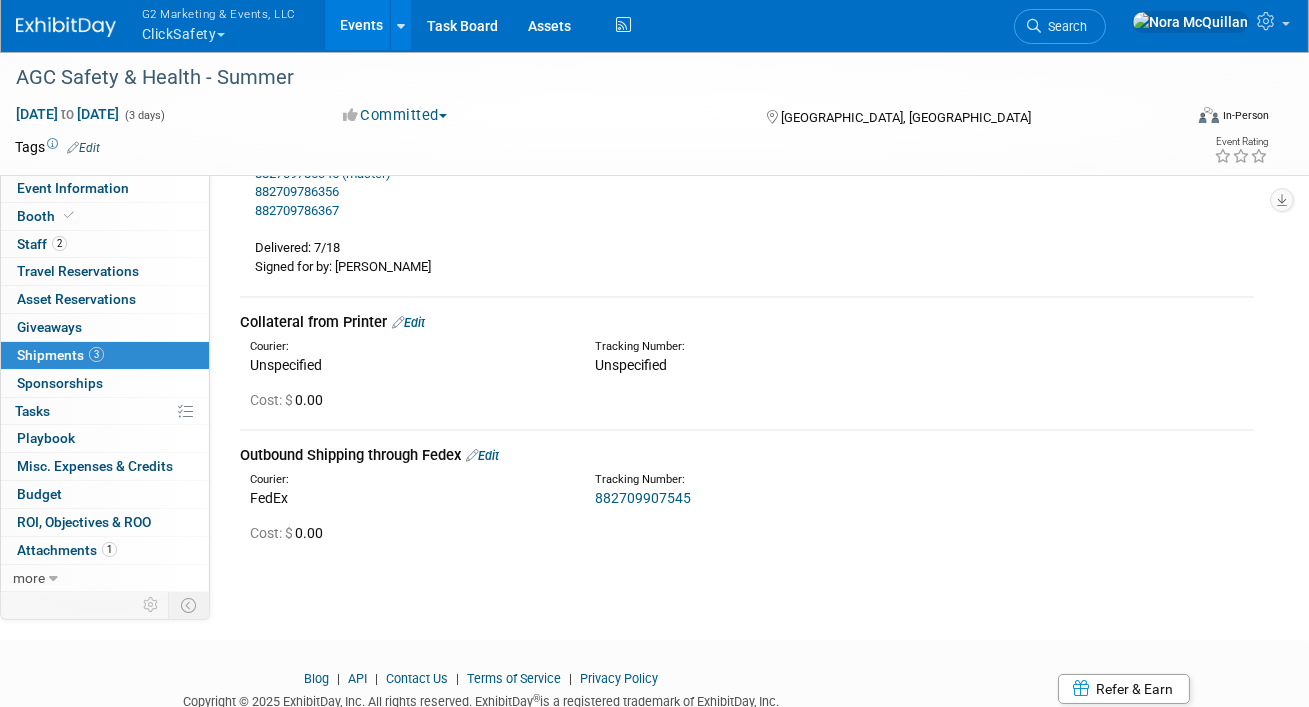 scroll, scrollTop: 419, scrollLeft: 0, axis: vertical 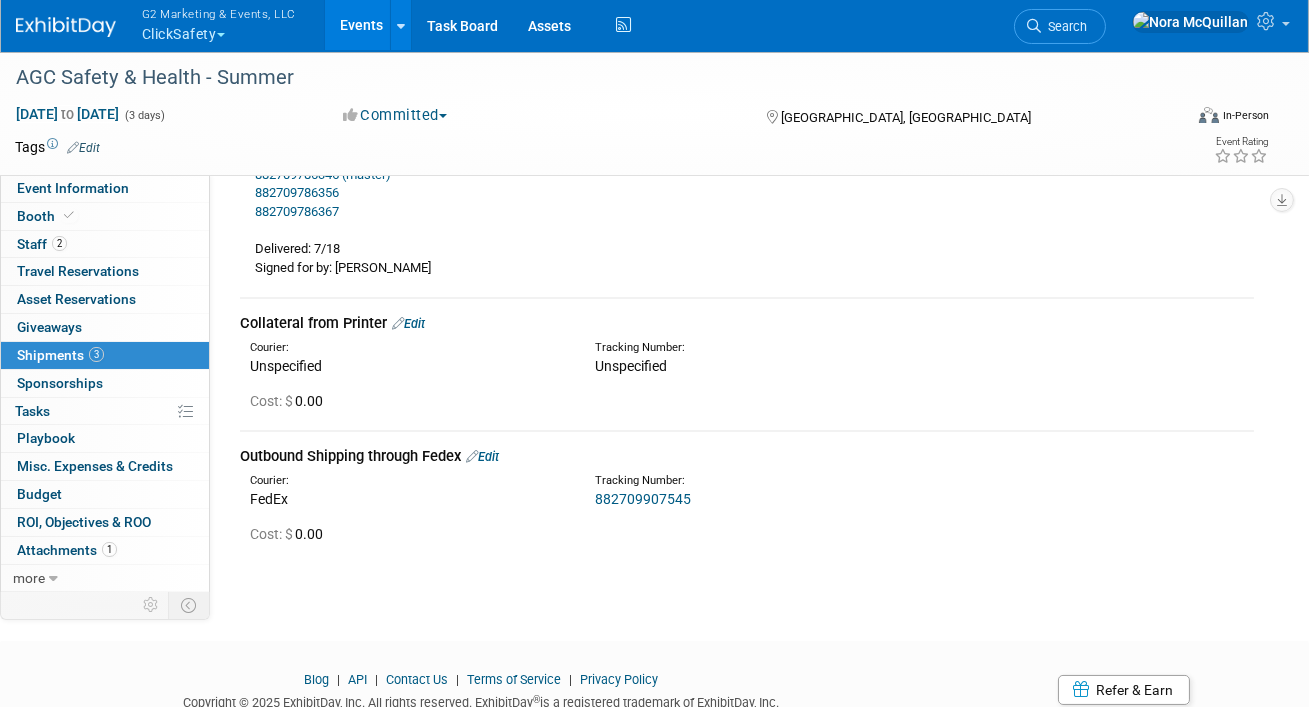 click on "Edit" at bounding box center [408, 323] 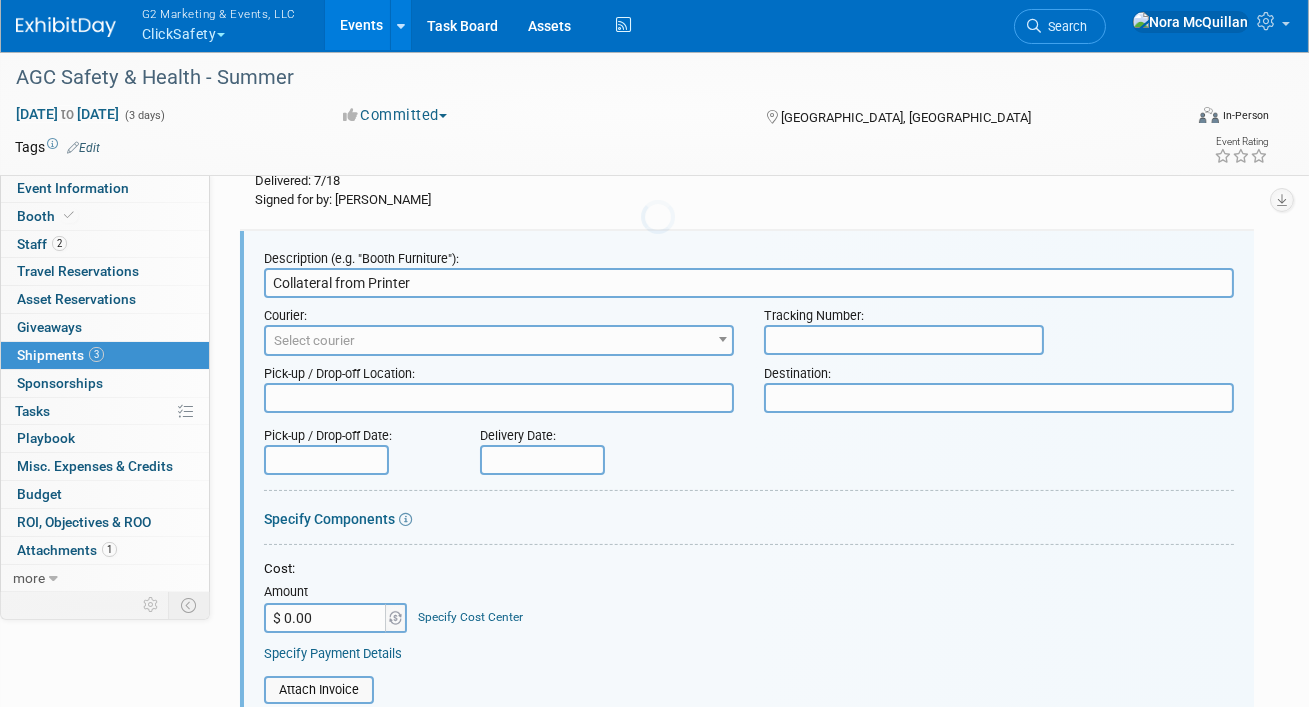scroll, scrollTop: 0, scrollLeft: 0, axis: both 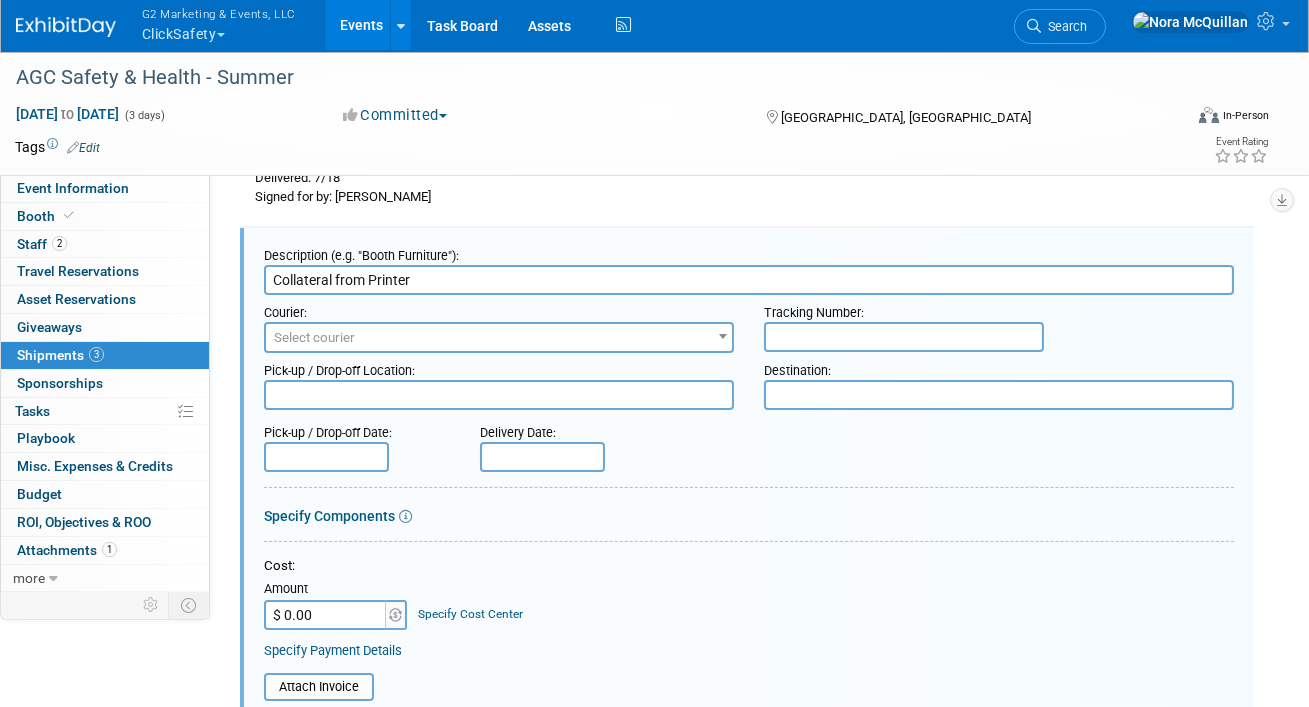 click at bounding box center [999, 395] 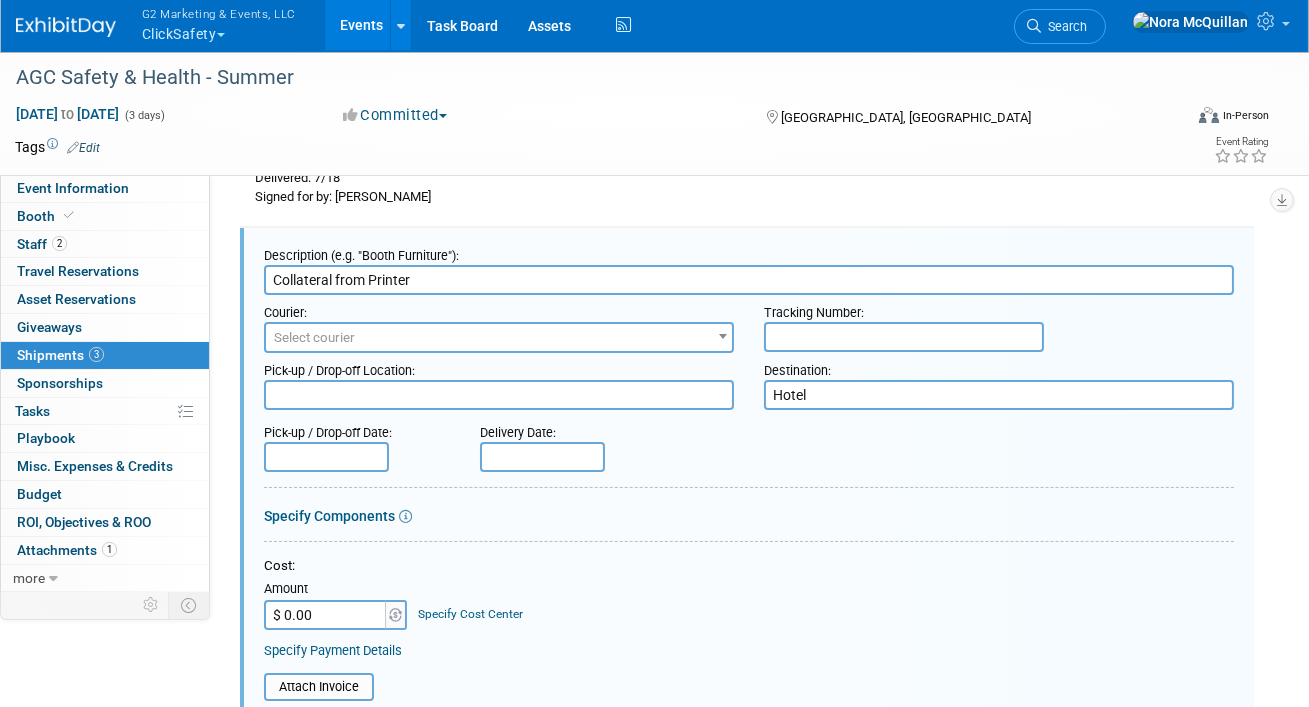 scroll, scrollTop: 15, scrollLeft: 0, axis: vertical 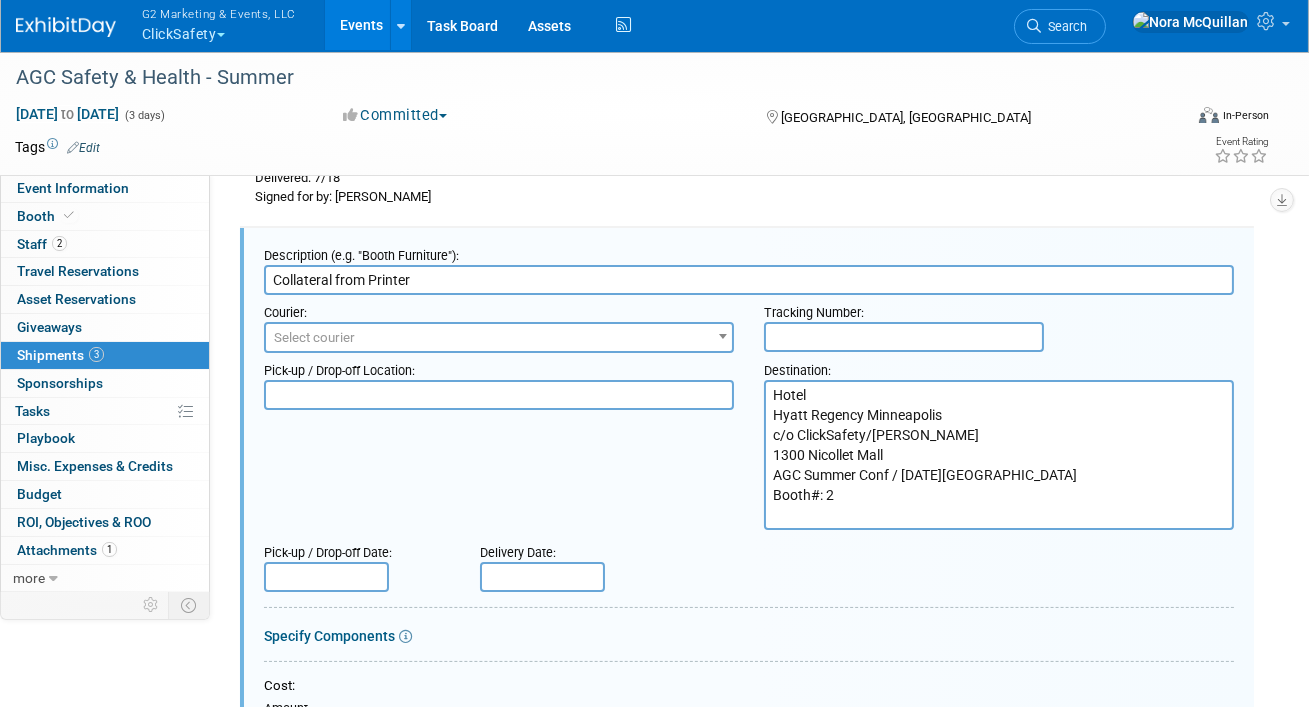 type on "Hotel
Hyatt Regency Minneapolis
c/o ClickSafety/[PERSON_NAME]
1300 Nicollet Mall
AGC Summer Conf / [DATE][GEOGRAPHIC_DATA]
Booth#: 2" 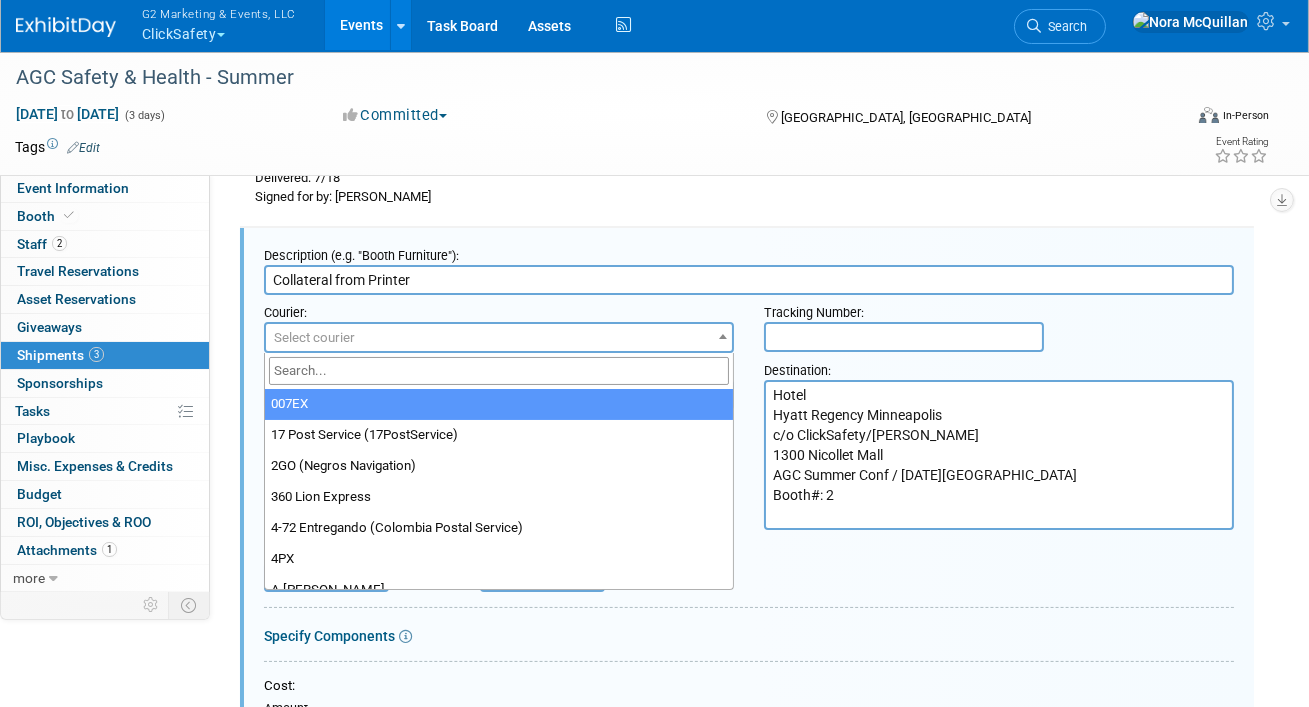 click at bounding box center (499, 371) 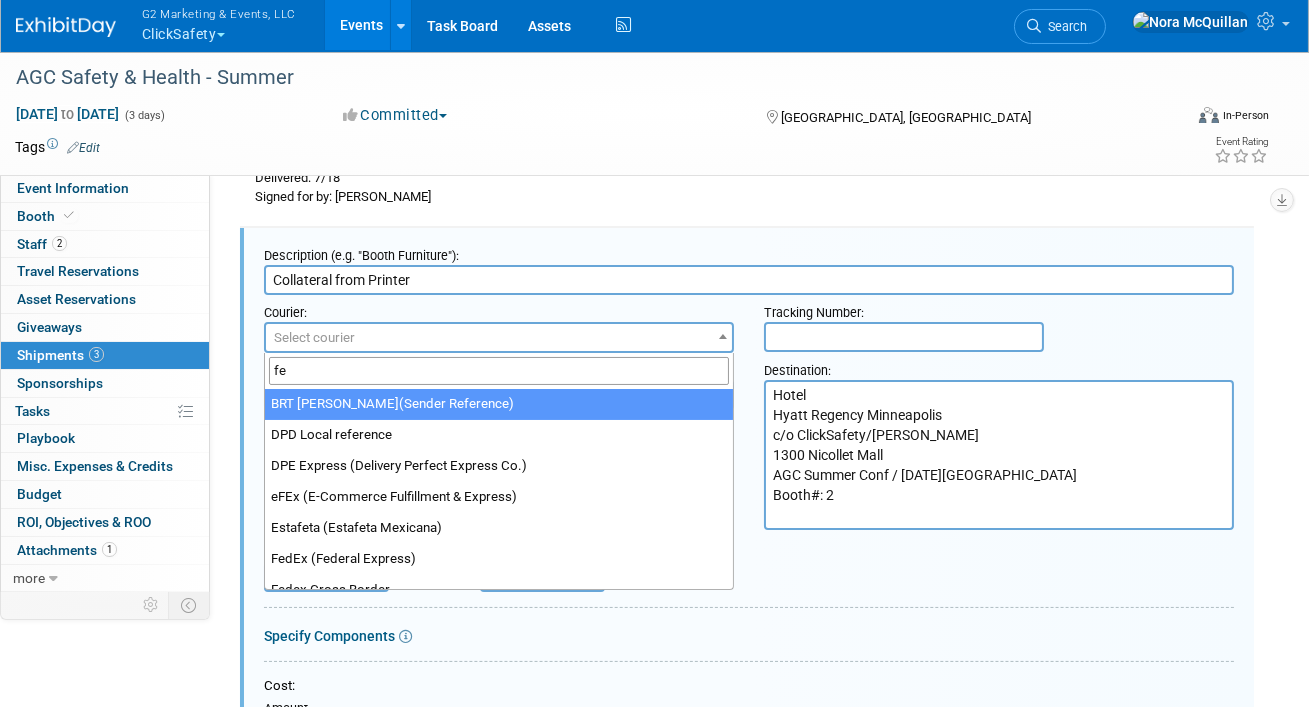 type on "f" 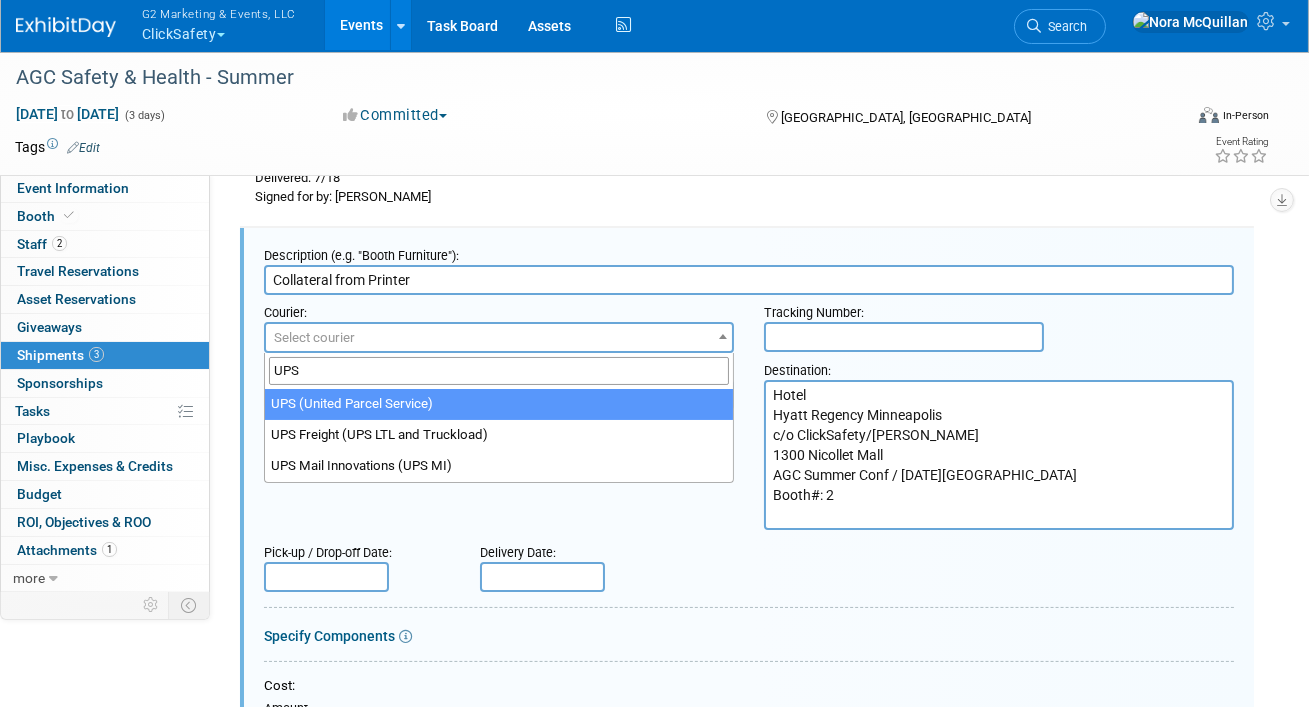 type on "UPS" 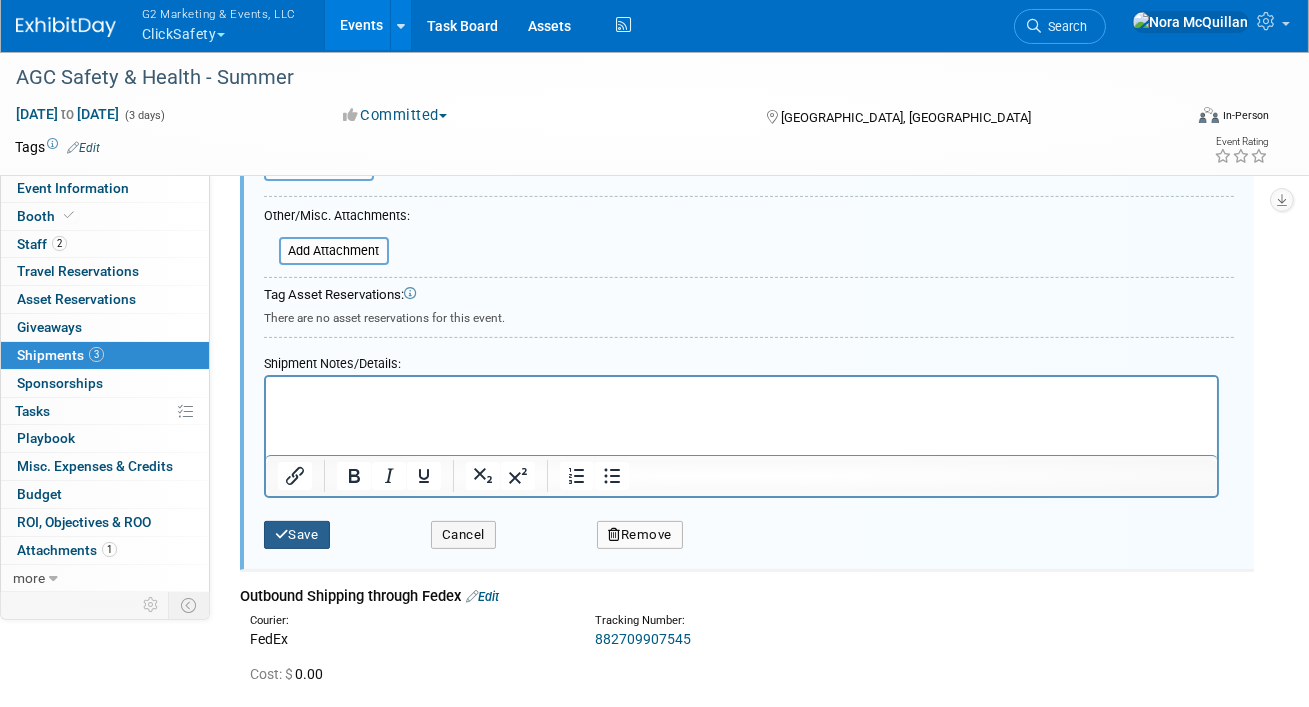 click on "Save" at bounding box center (297, 535) 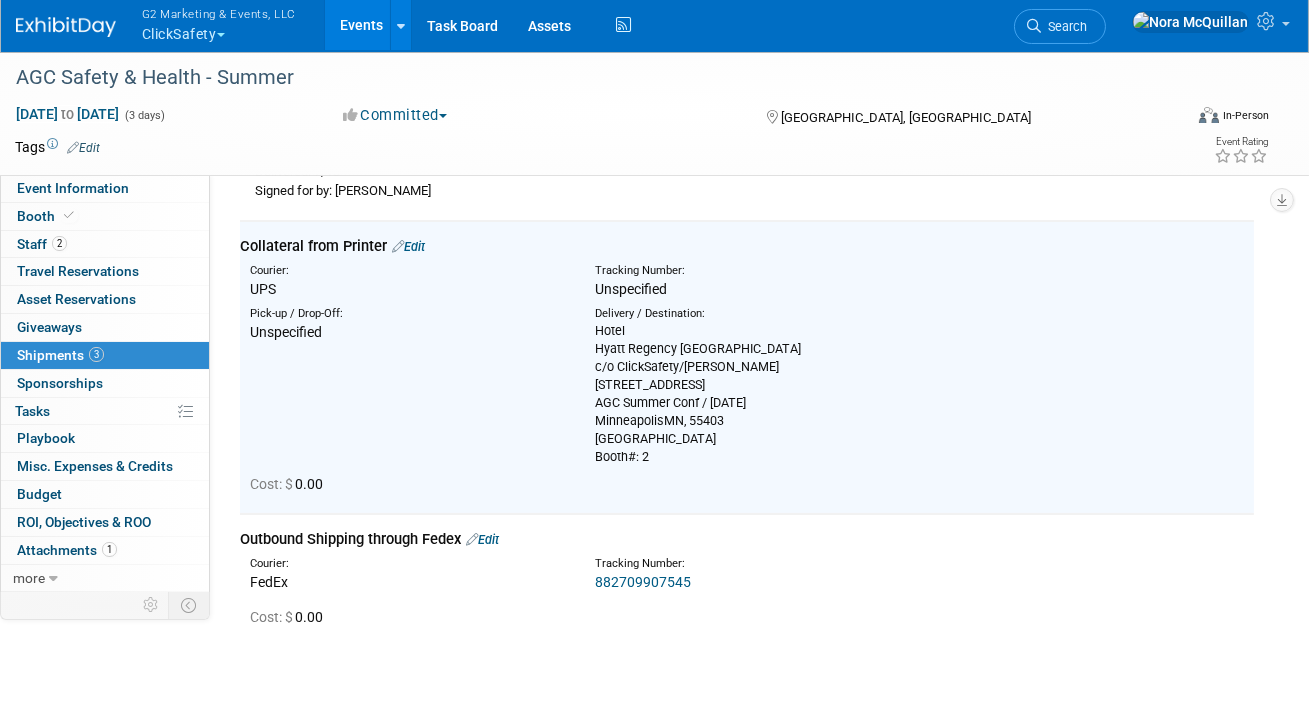 scroll, scrollTop: 490, scrollLeft: 0, axis: vertical 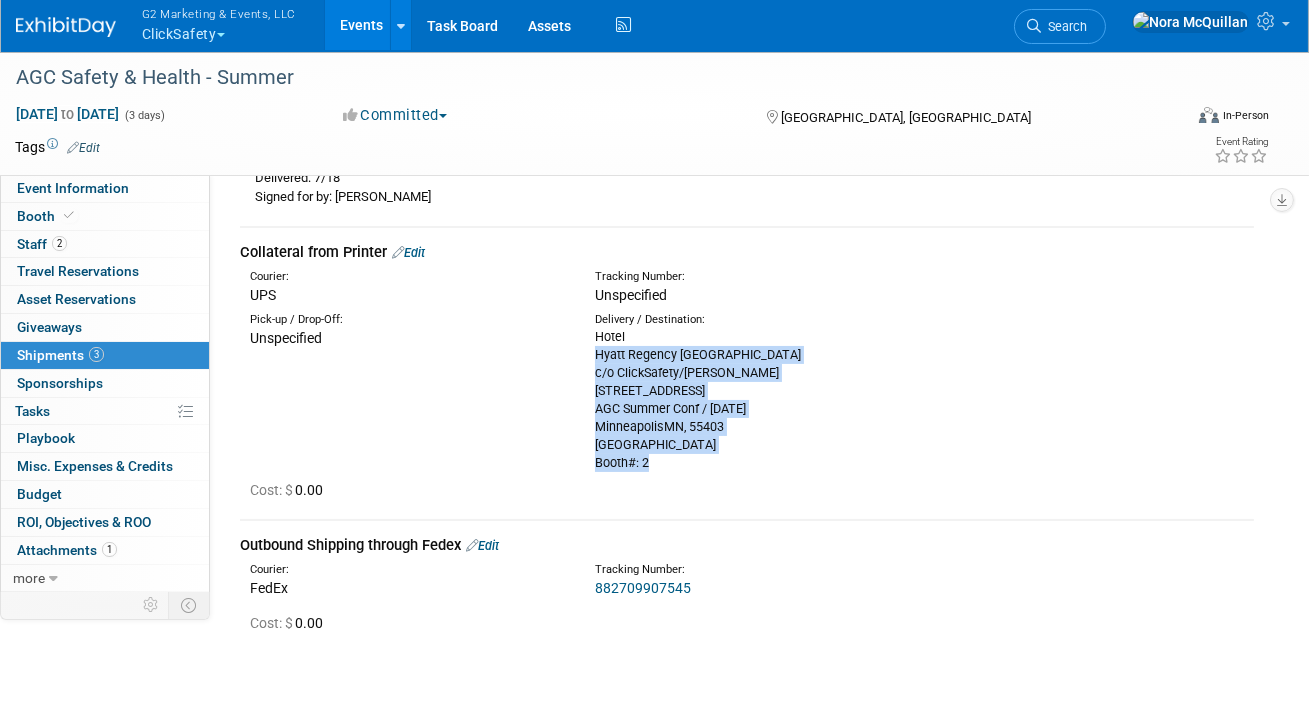 drag, startPoint x: 663, startPoint y: 464, endPoint x: 584, endPoint y: 359, distance: 131.40015 